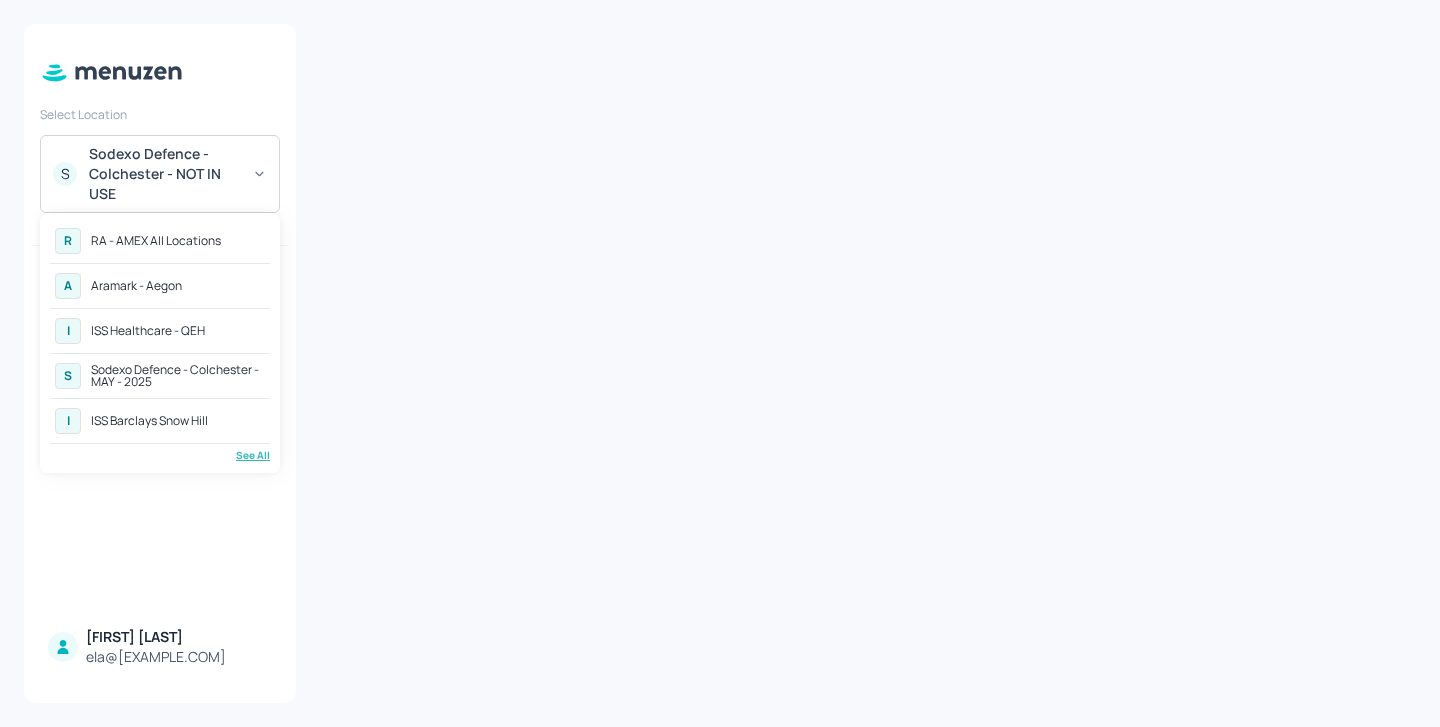 scroll, scrollTop: 0, scrollLeft: 0, axis: both 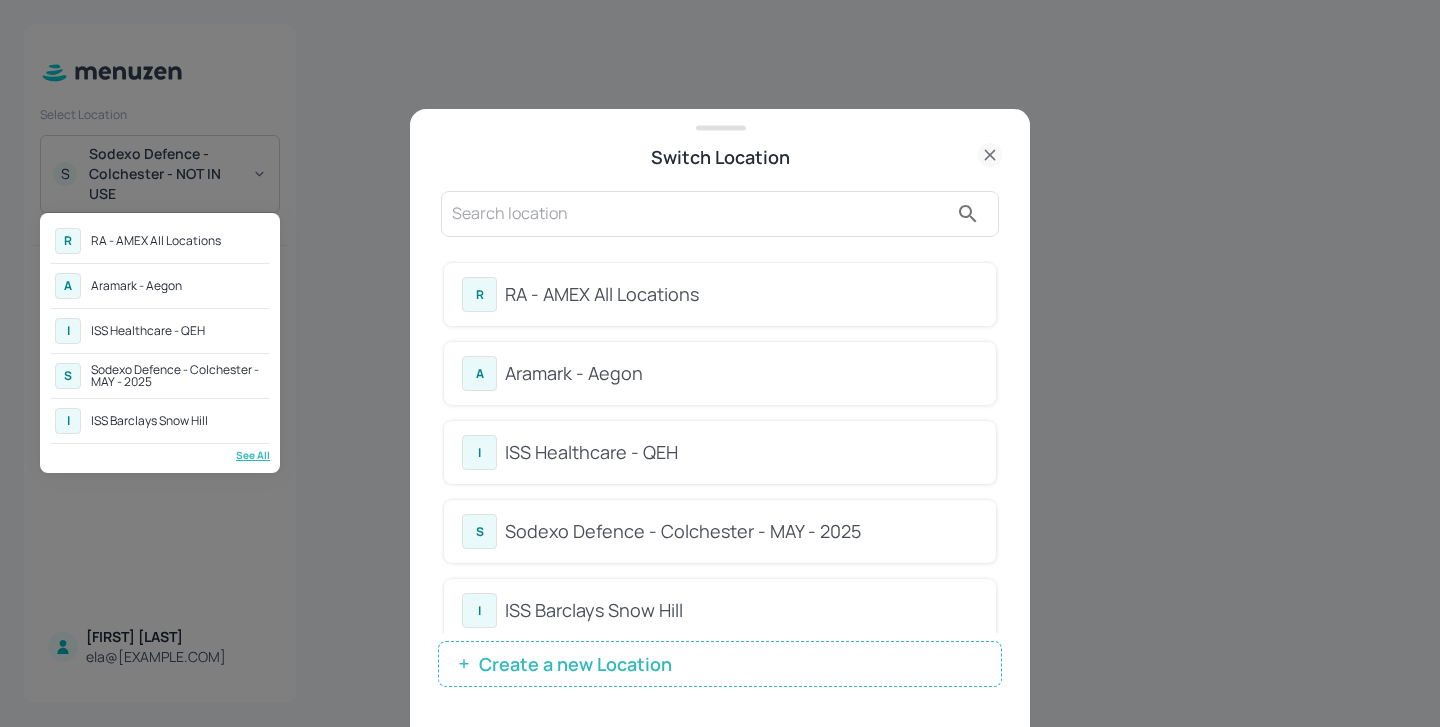 click at bounding box center [720, 363] 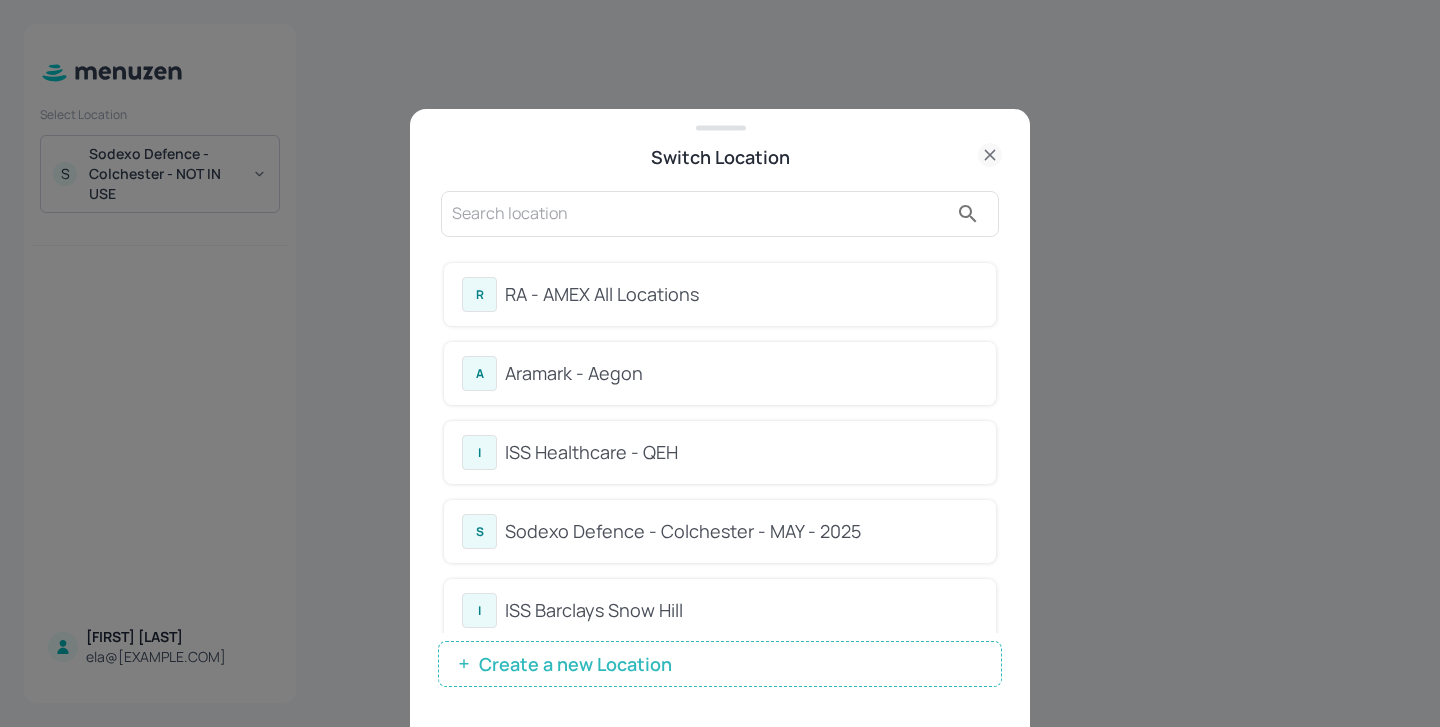 click on "R RA - AMEX All Locations A Aramark - Aegon I ISS Healthcare - QEH S Sodexo Defence - Colchester - MAY - 2025 I ISS Barclays Snow Hill See All" at bounding box center (720, 363) 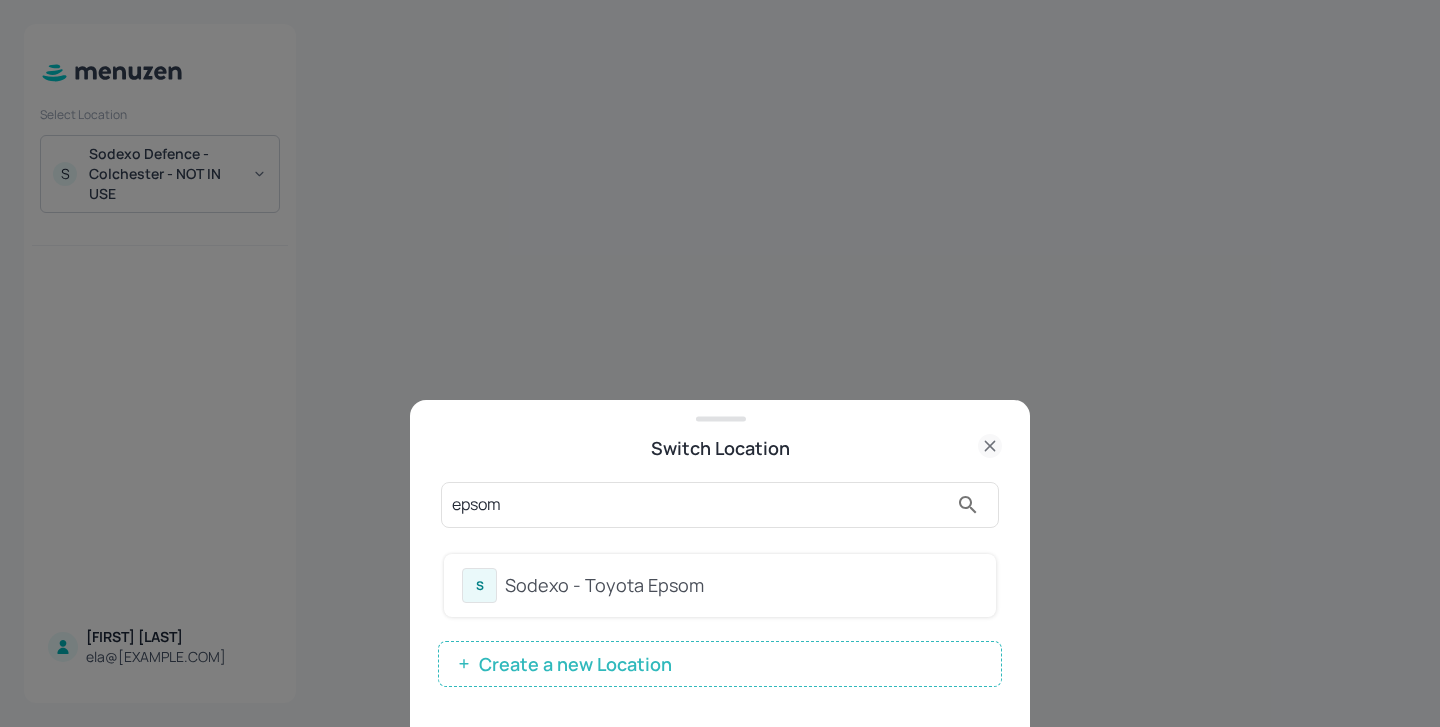 type on "epsom" 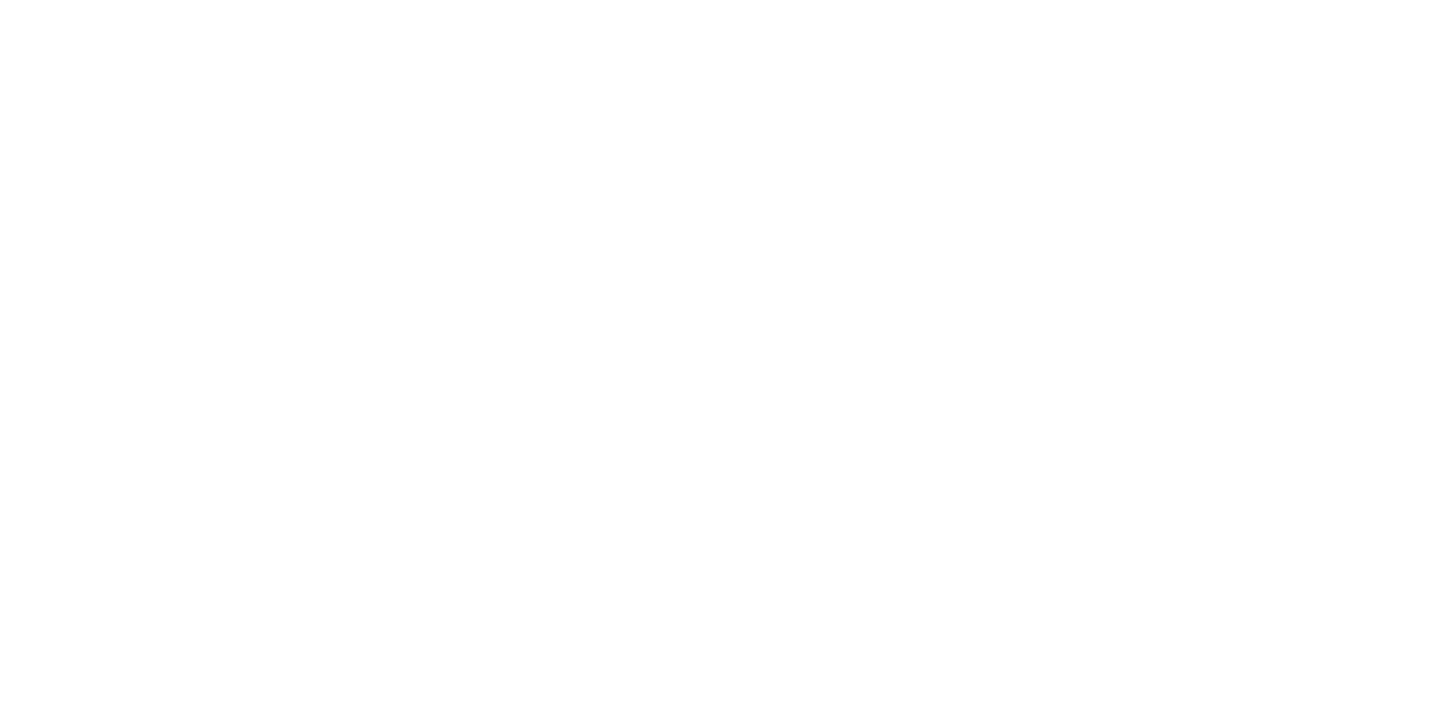 scroll, scrollTop: 0, scrollLeft: 0, axis: both 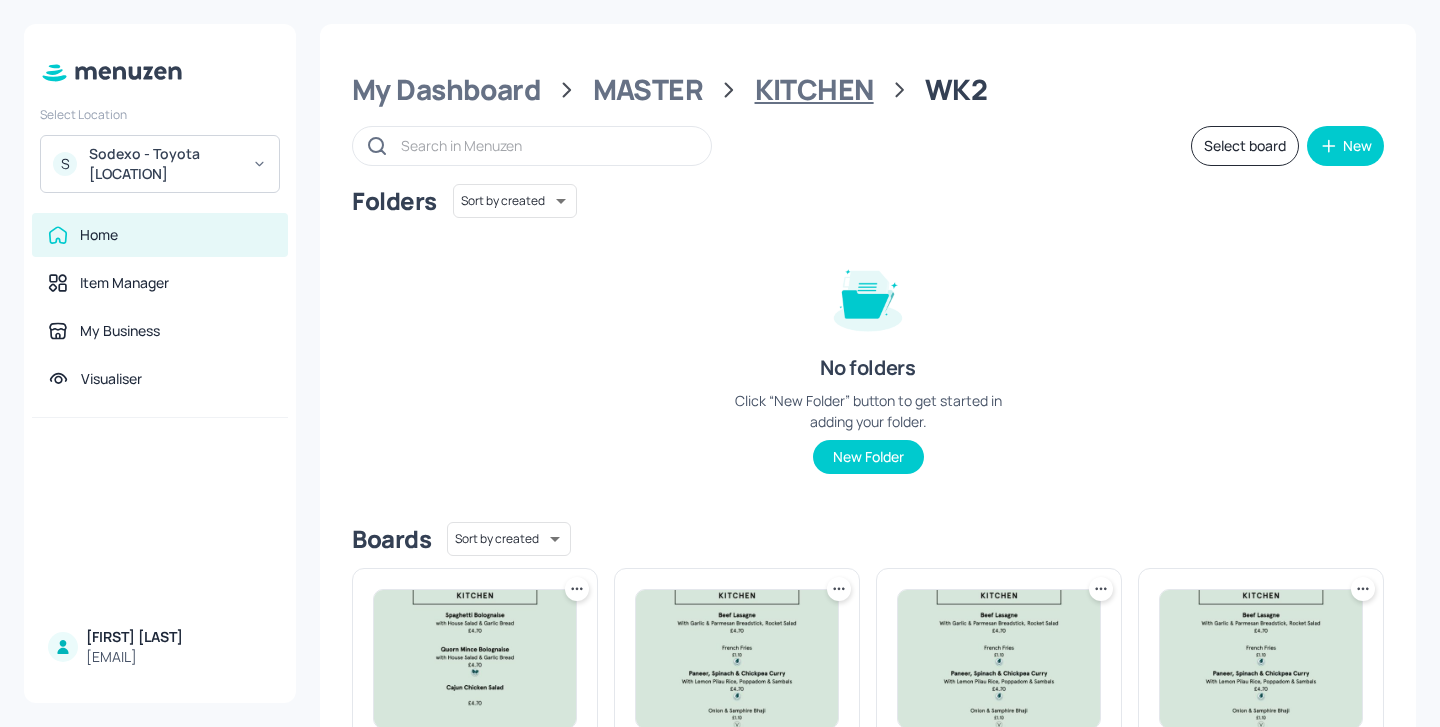 click on "KITCHEN" at bounding box center [814, 90] 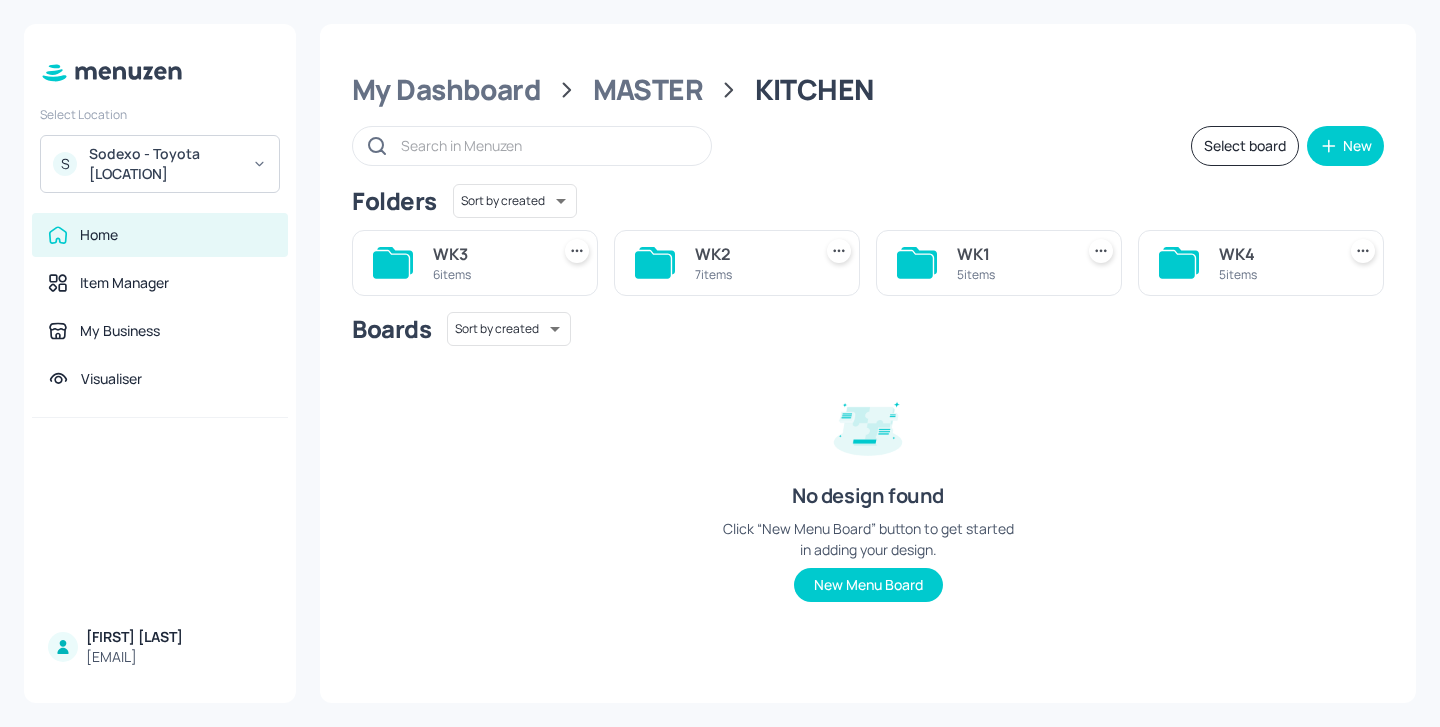 click on "WK4 5  items" at bounding box center (1261, 263) 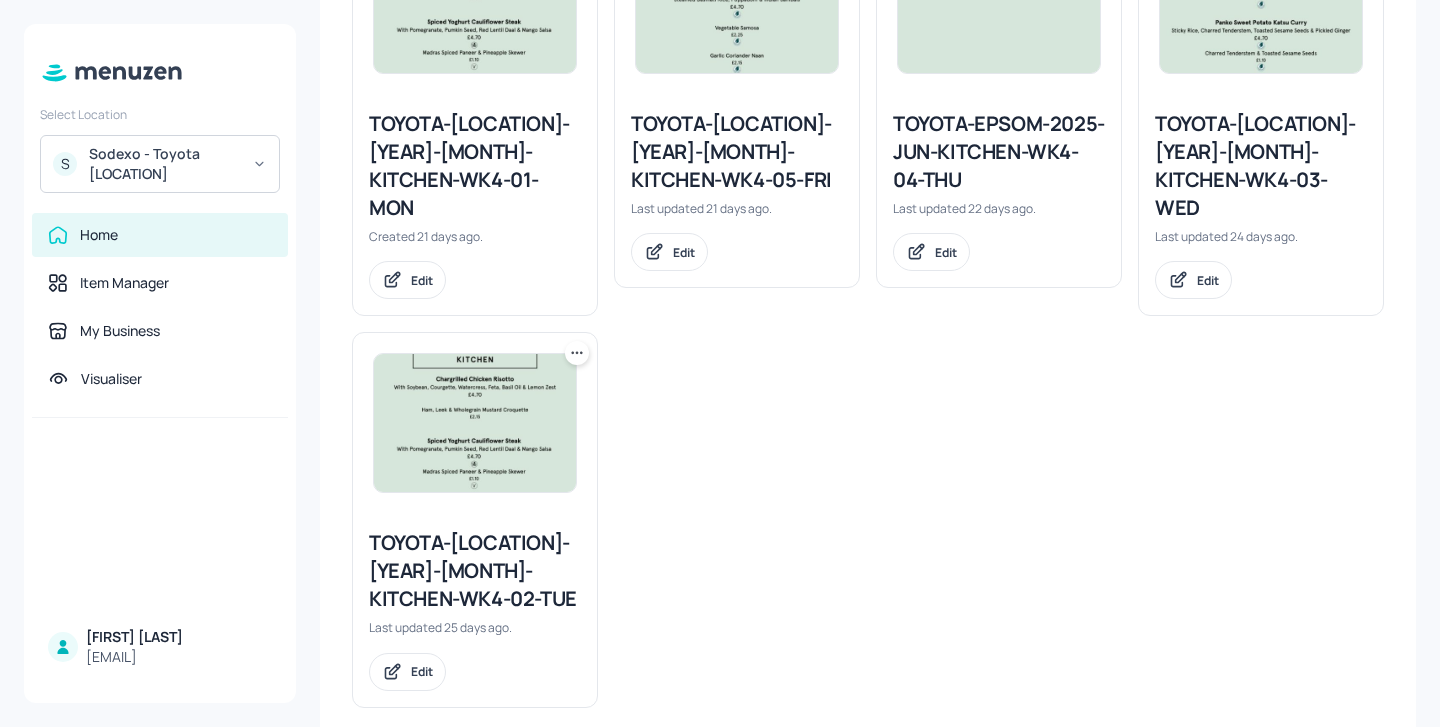 scroll, scrollTop: 536, scrollLeft: 0, axis: vertical 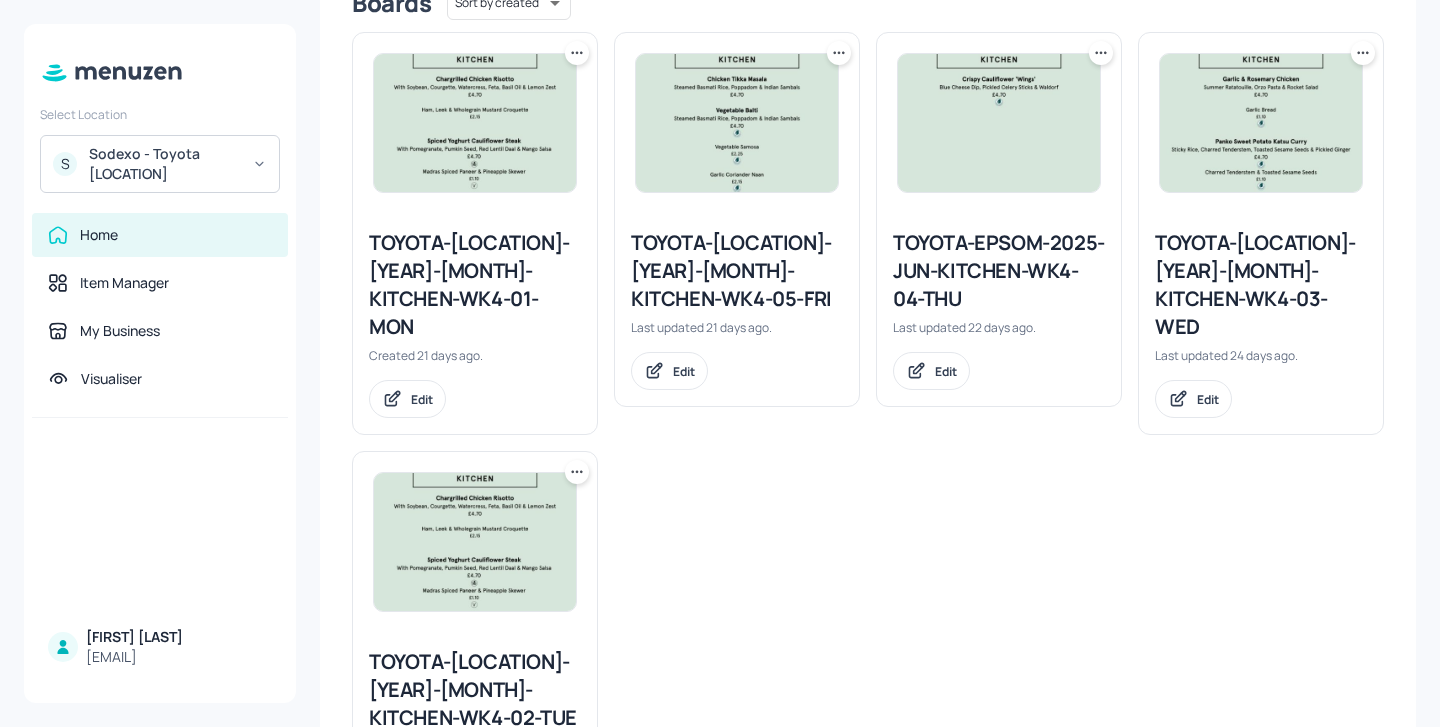 click on "TOYOTA-[LOCATION]-[YEAR]-[MONTH]-KITCHEN-WK4-01-MON" at bounding box center [475, 285] 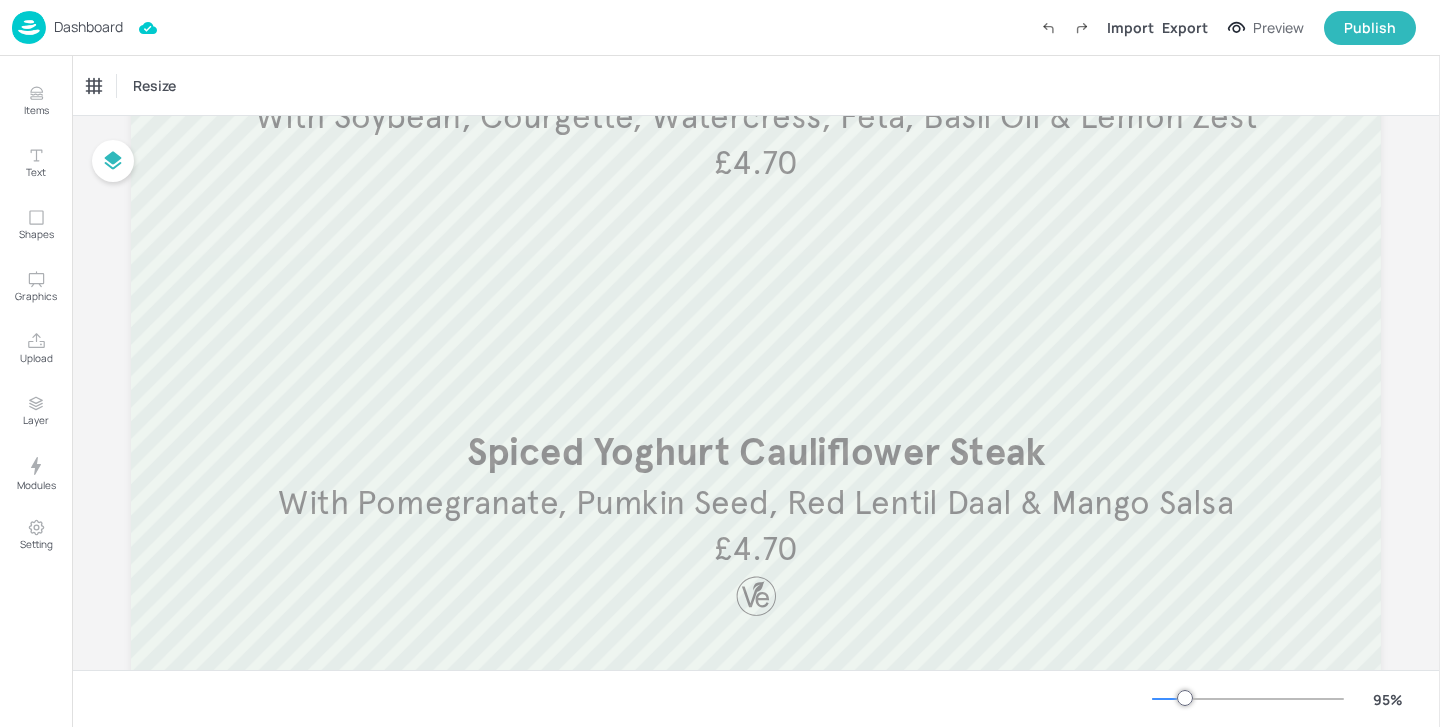 scroll, scrollTop: 402, scrollLeft: 0, axis: vertical 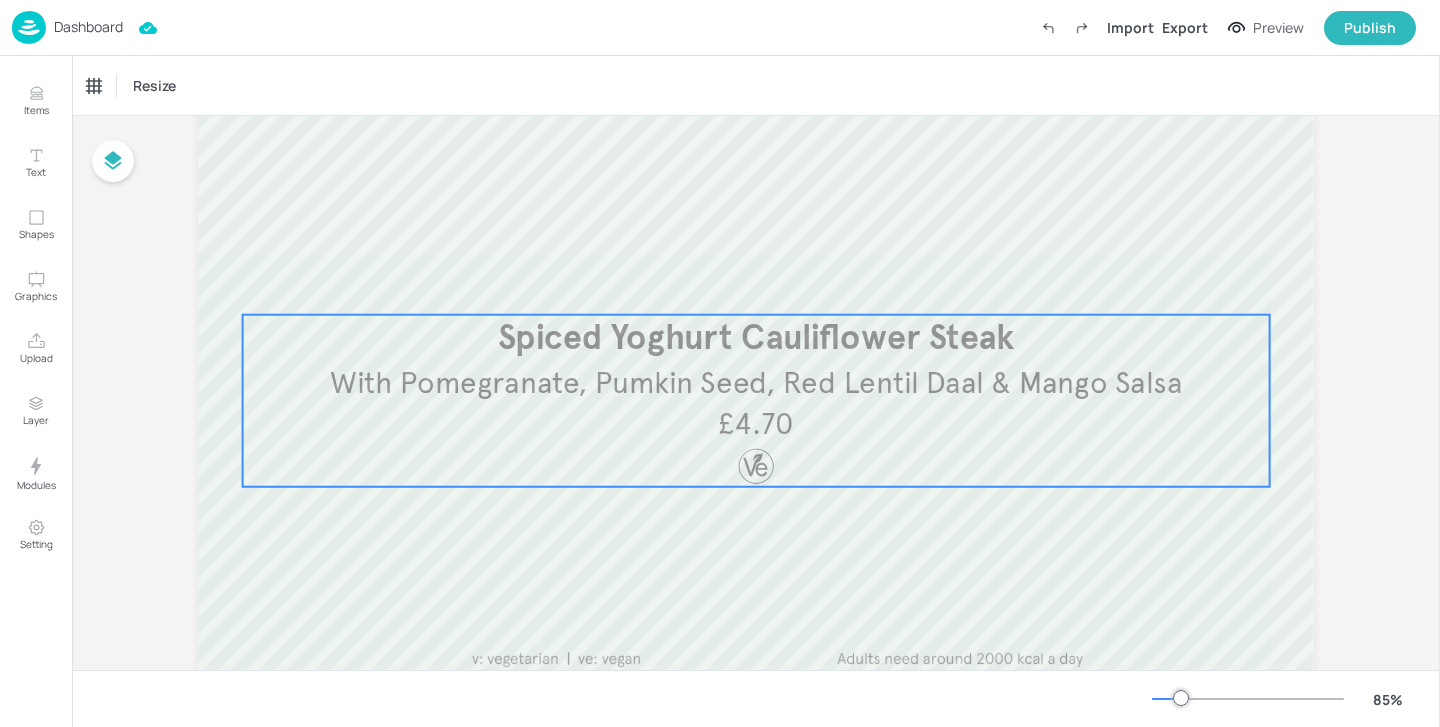 click on "With Pomegranate, Pumkin Seed, Red Lentil Daal & Mango Salsa" at bounding box center [756, 382] 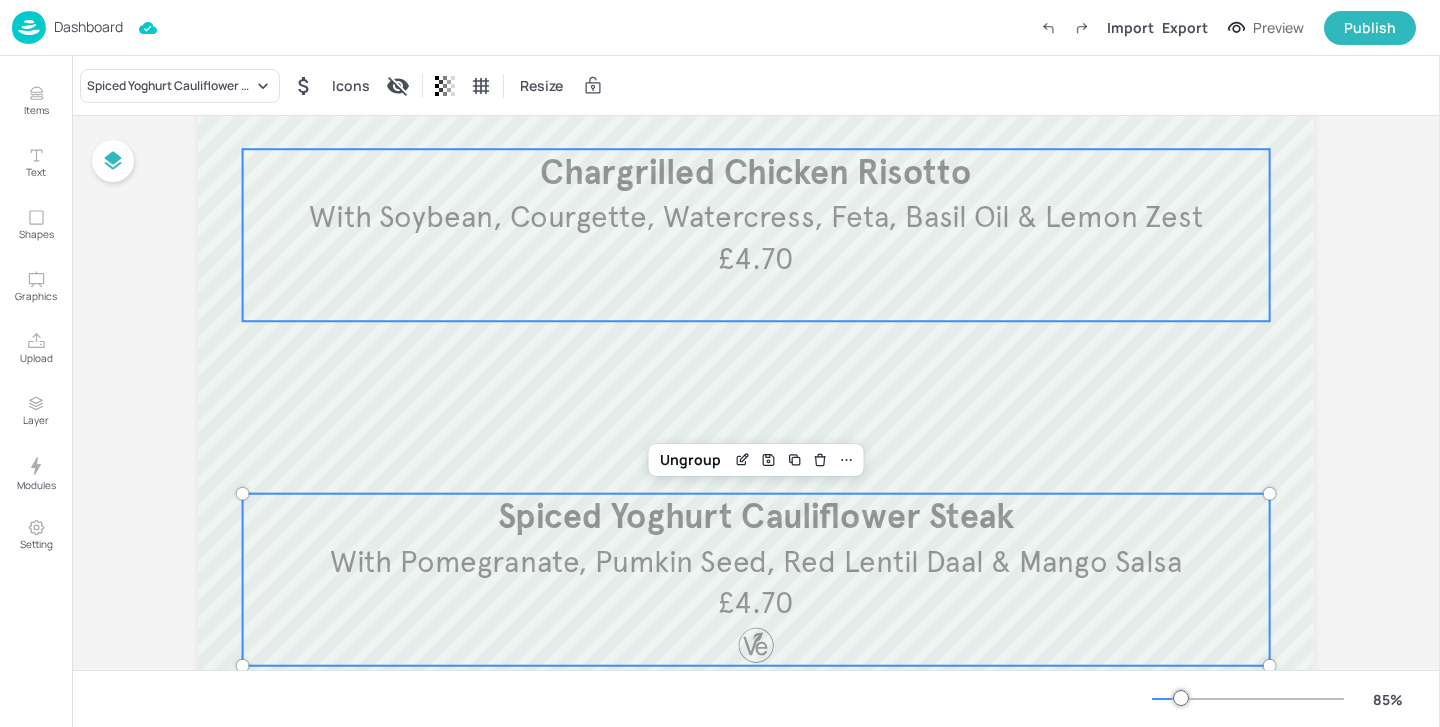 scroll, scrollTop: 176, scrollLeft: 0, axis: vertical 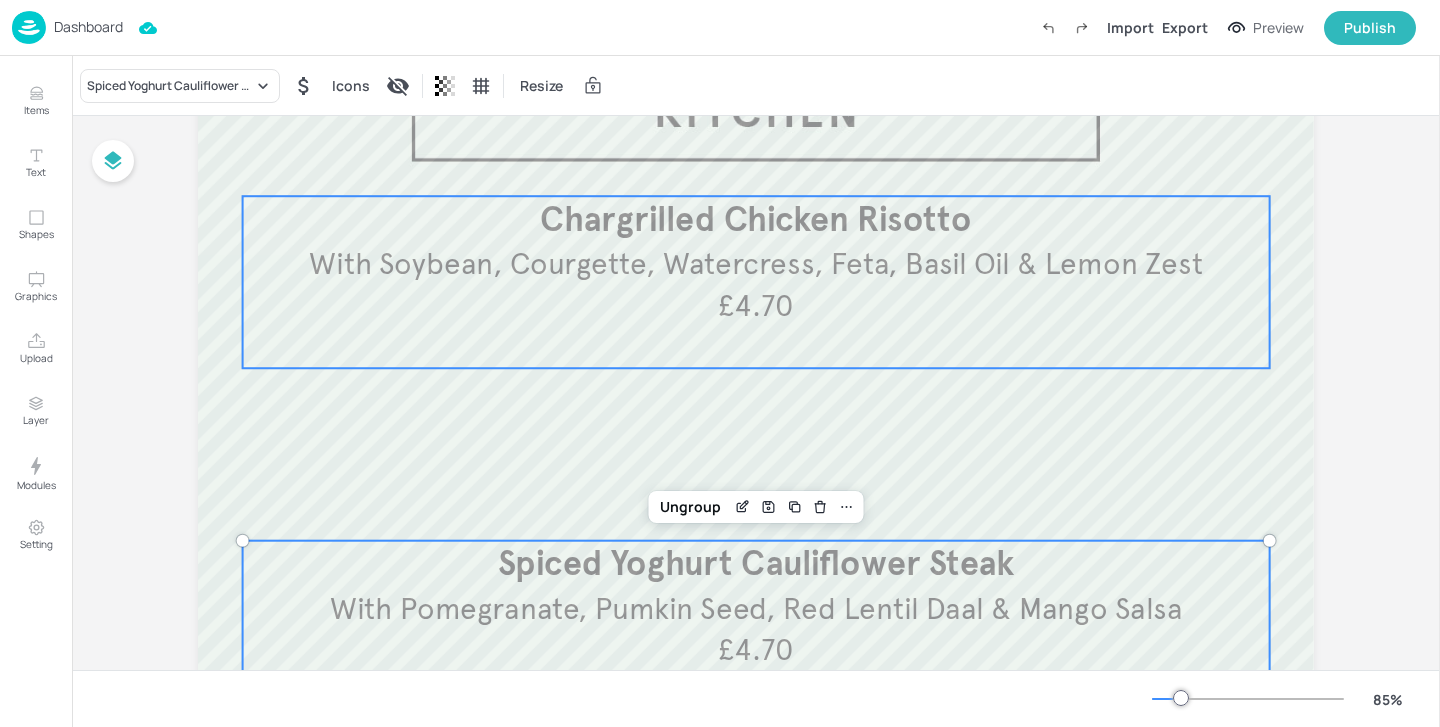 click on "With Soybean, Courgette, Watercress, Feta, Basil Oil & Lemon Zest" at bounding box center (756, 265) 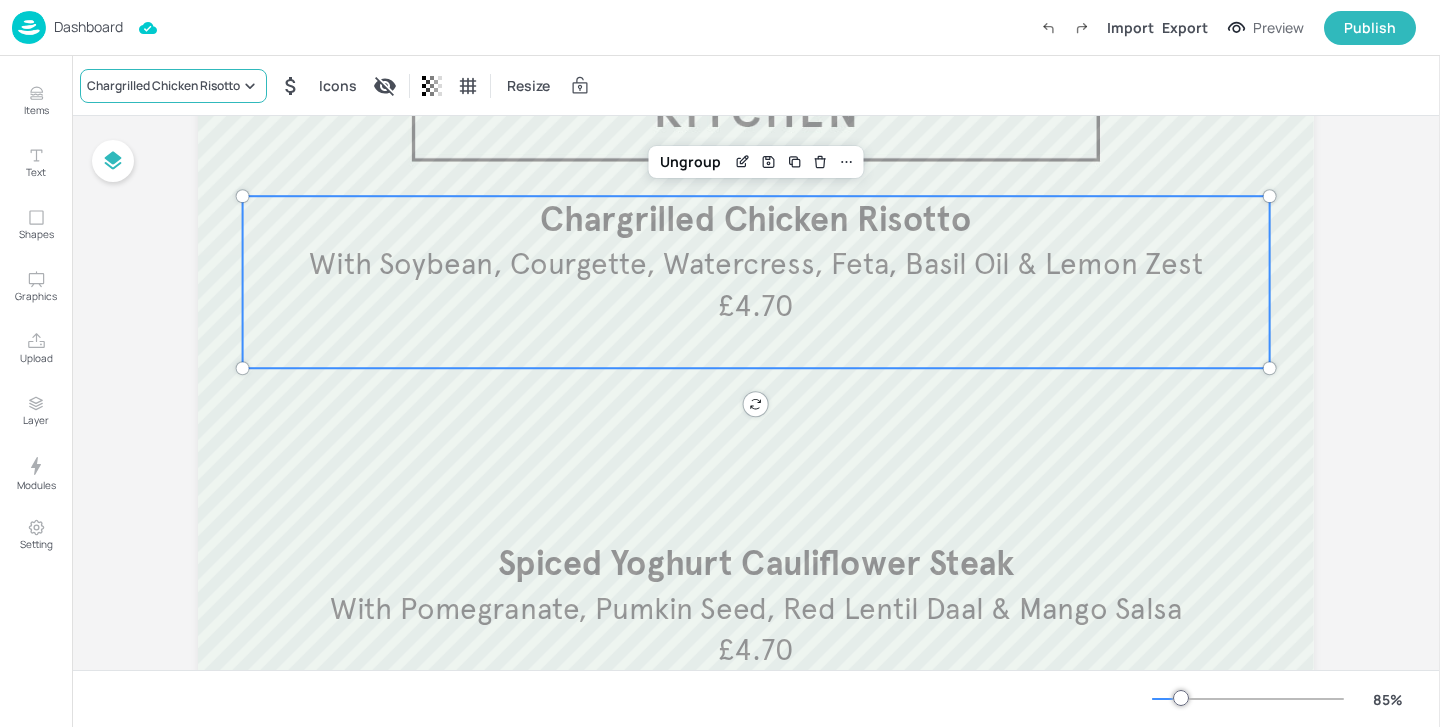 click on "Chargrilled Chicken Risotto" at bounding box center (173, 86) 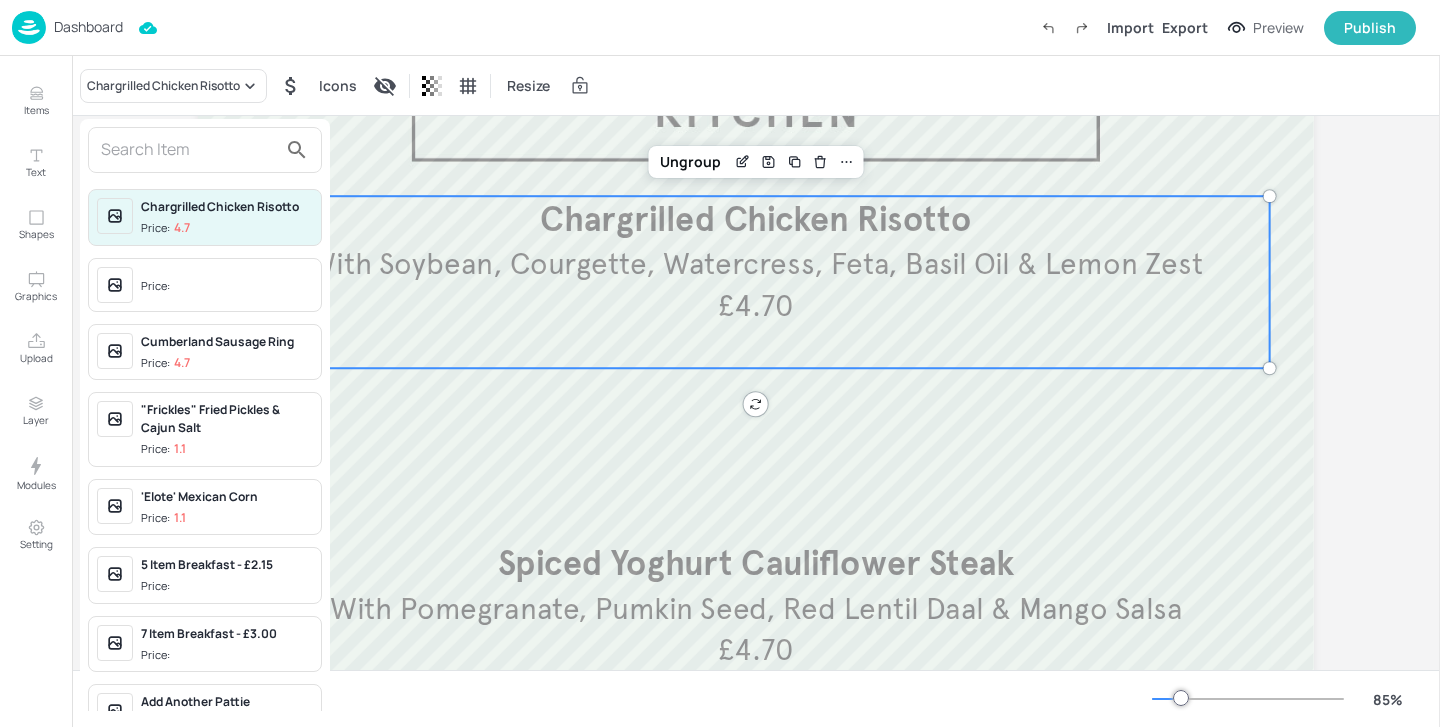 click at bounding box center (189, 150) 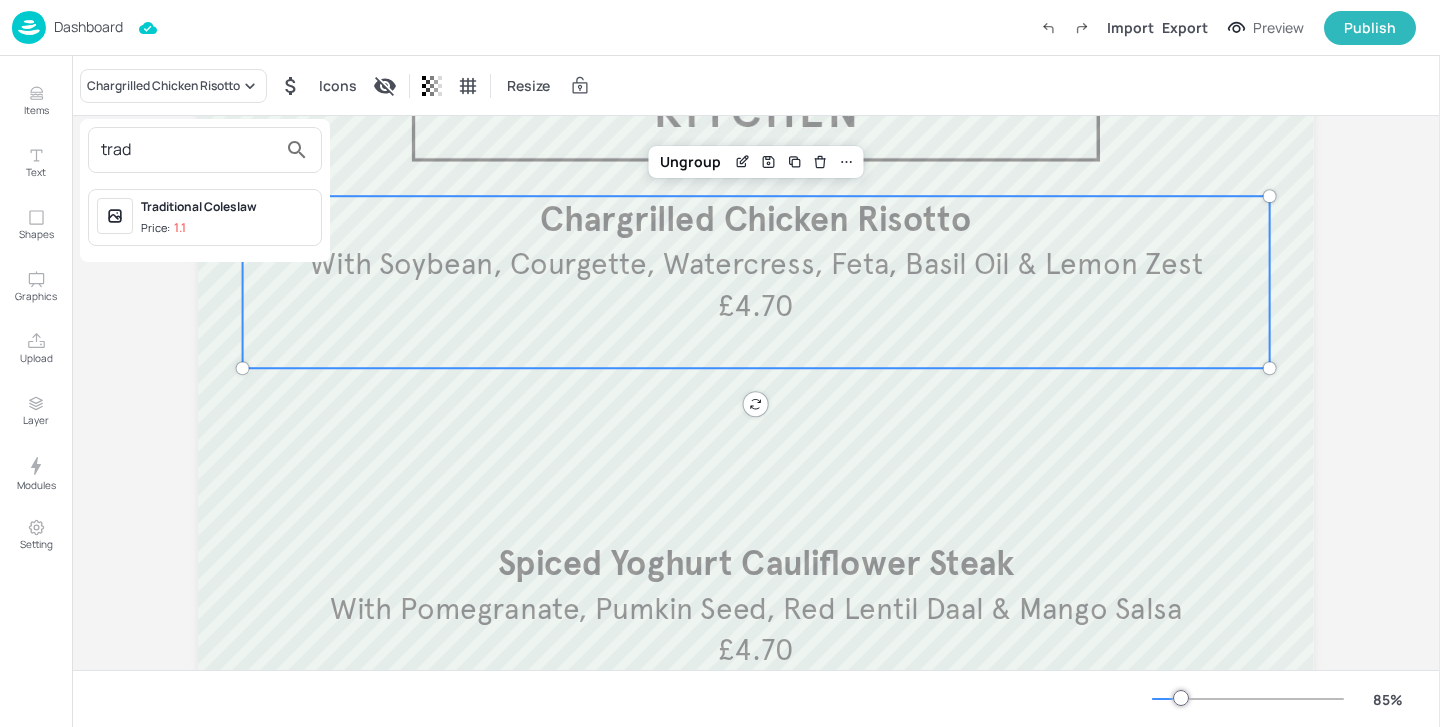 type on "trad" 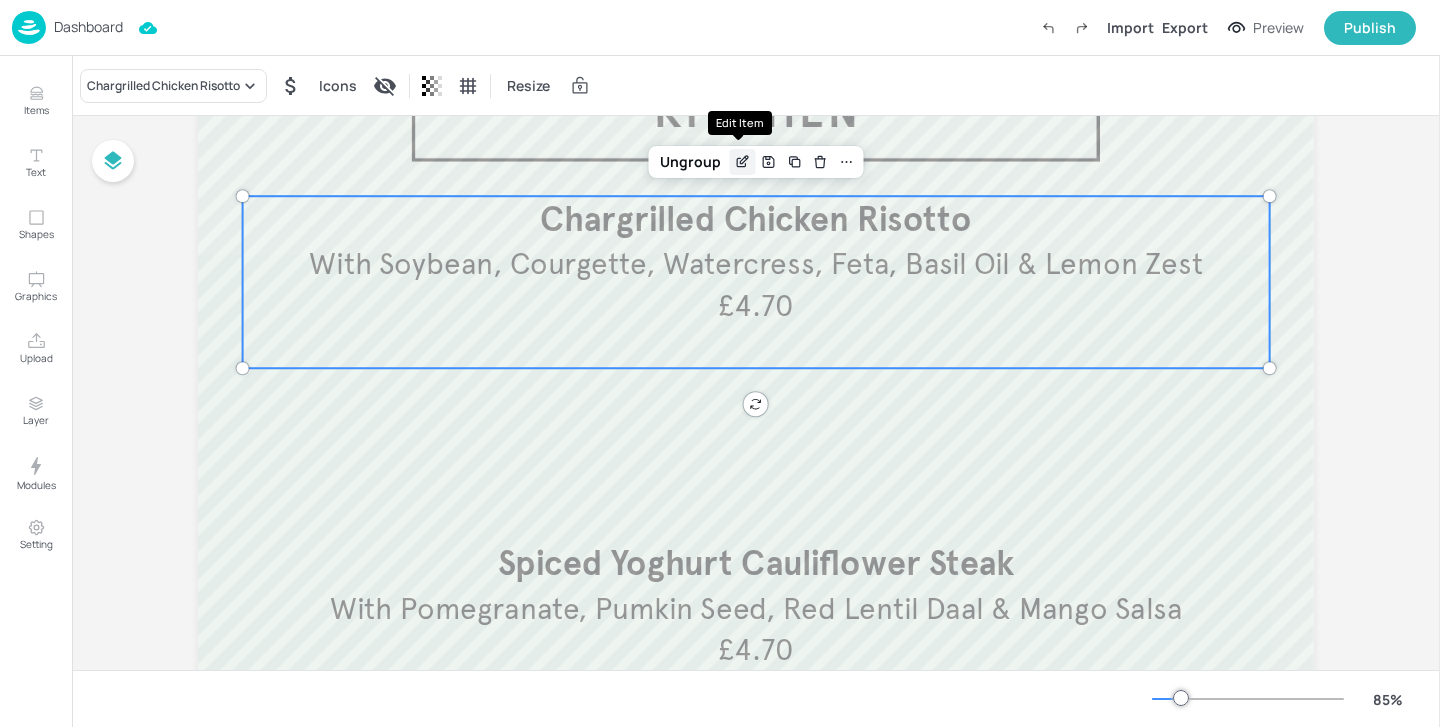 click 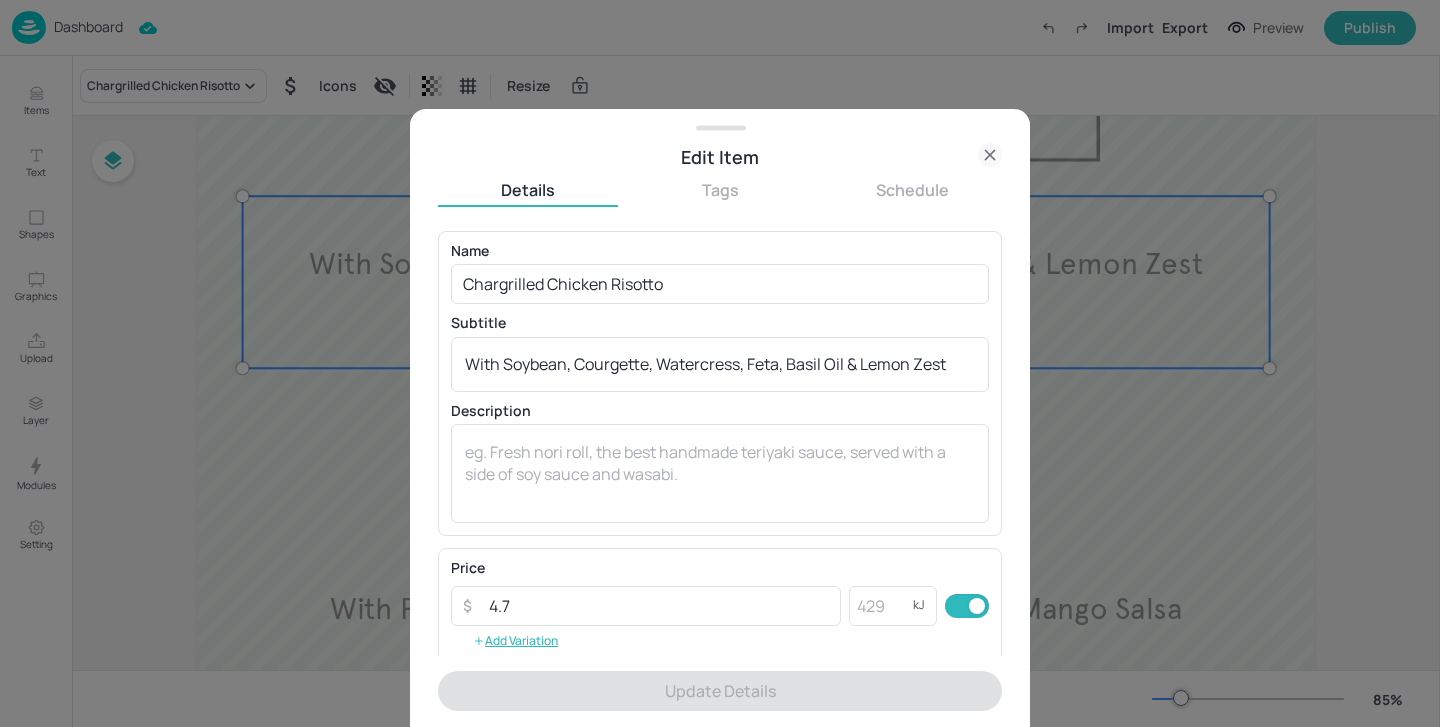click at bounding box center (720, 363) 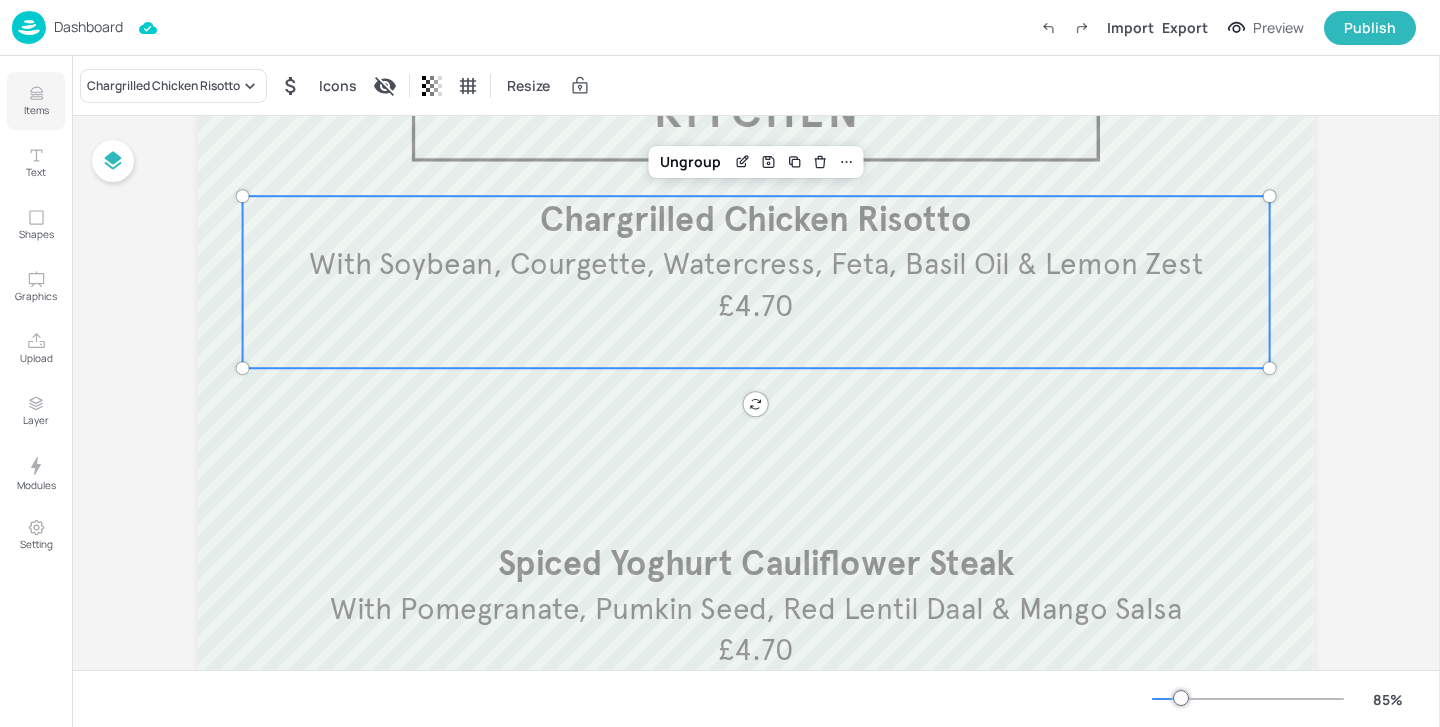 click 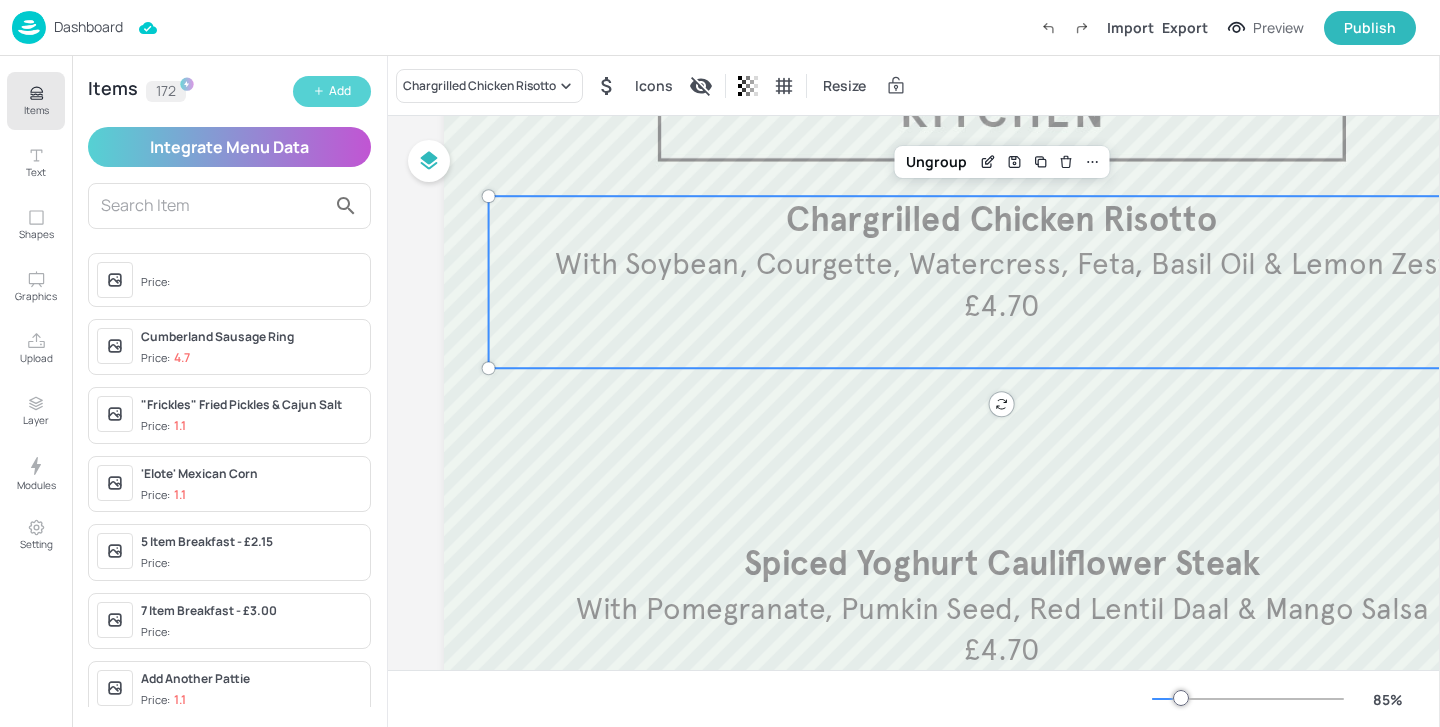 click on "Add" at bounding box center (340, 91) 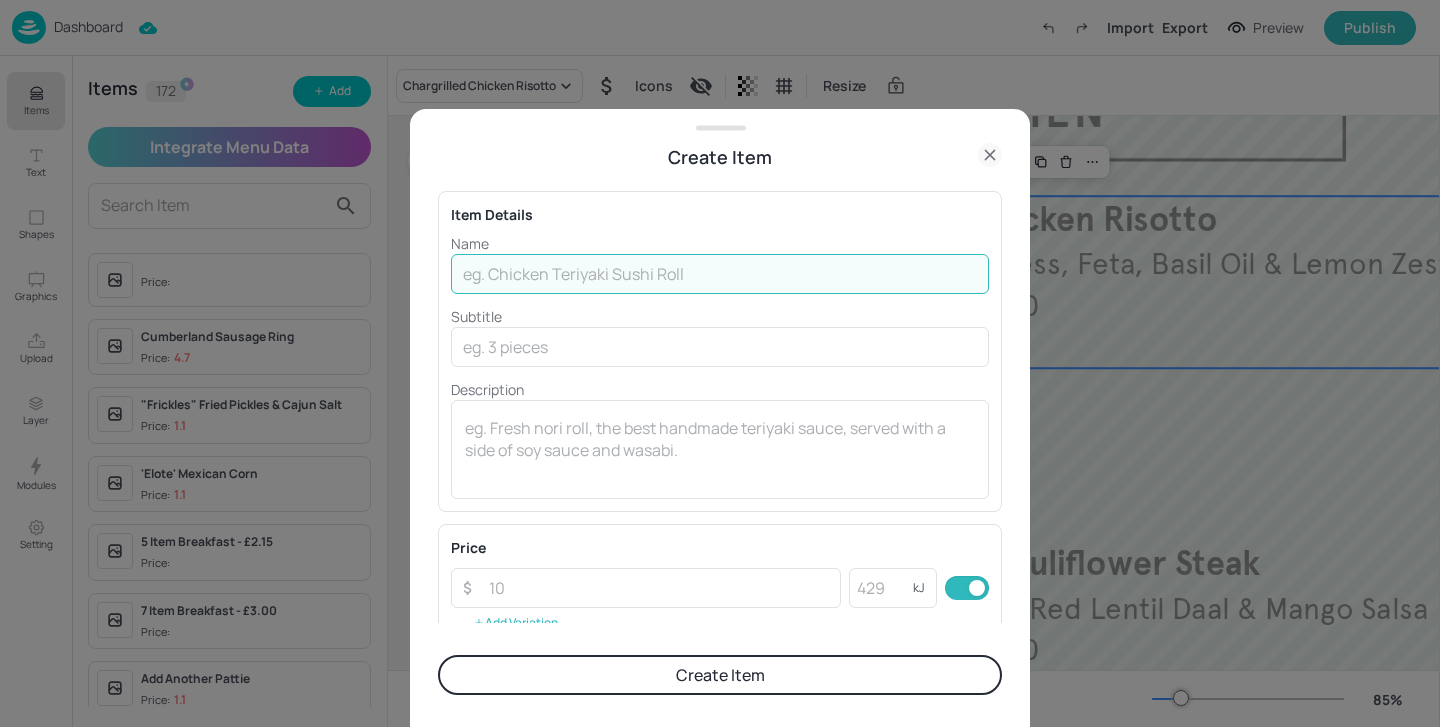 click at bounding box center (720, 274) 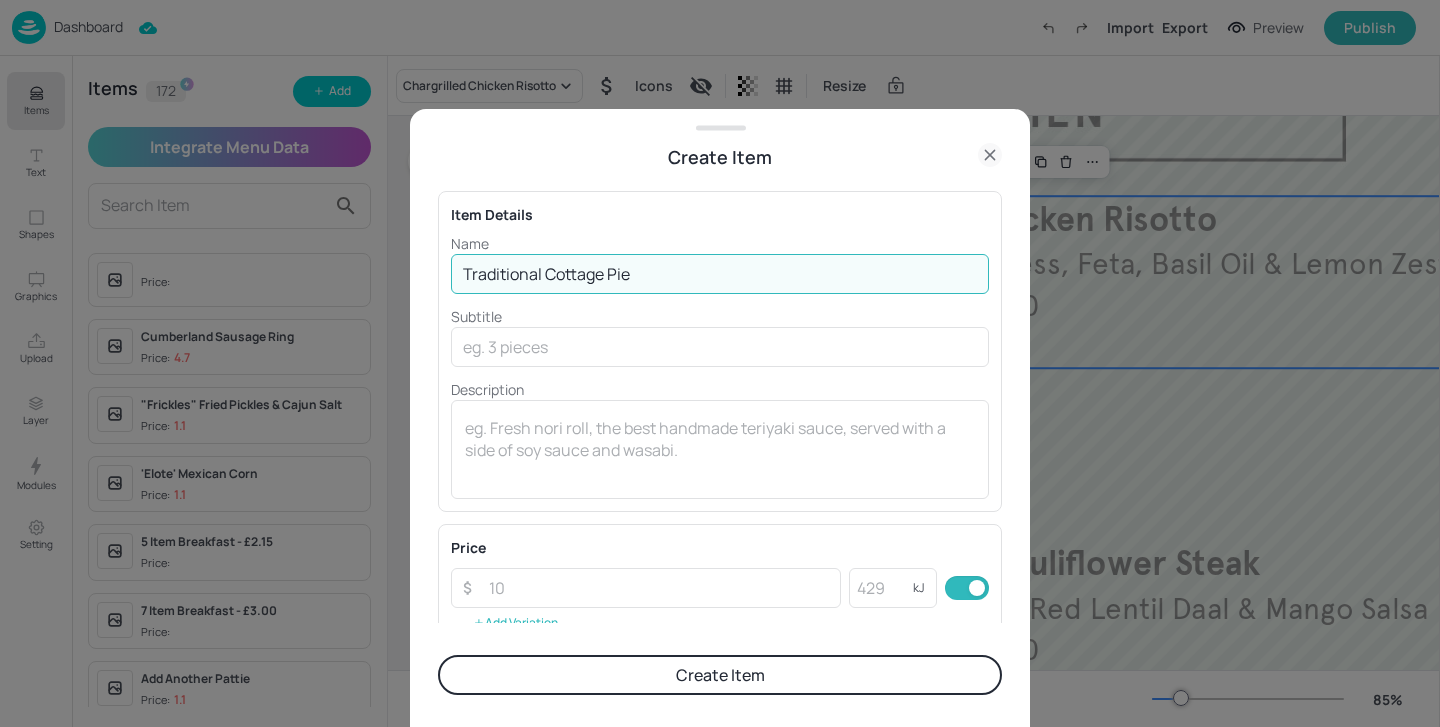 type on "Traditional Cottage Pie" 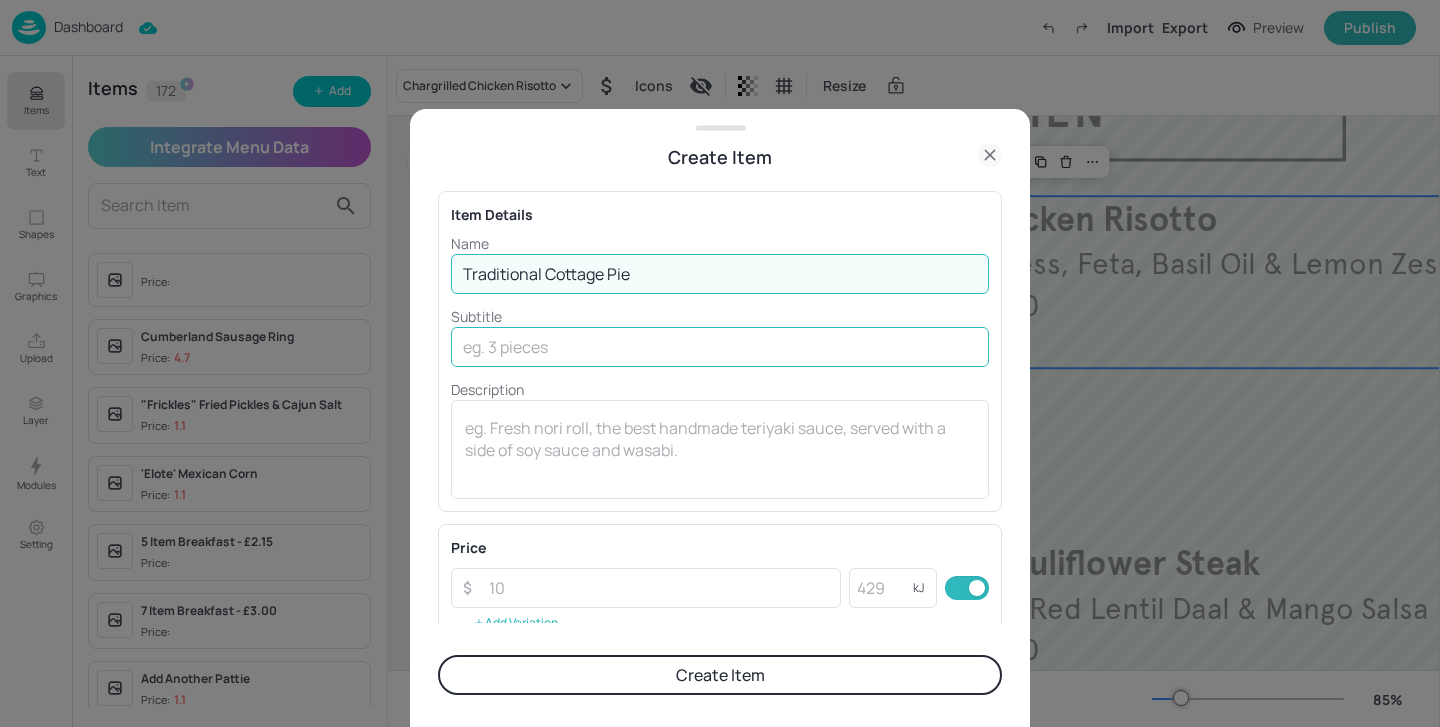 click at bounding box center [720, 347] 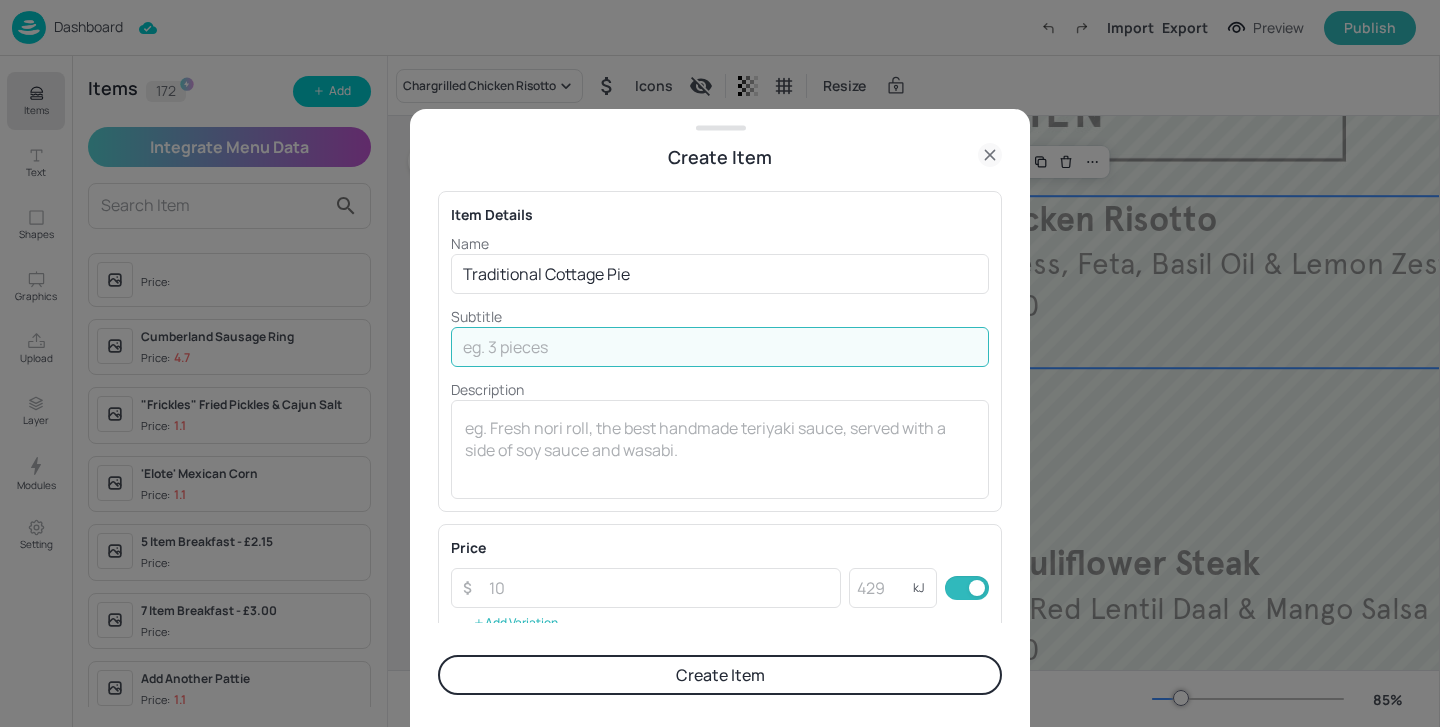 paste on "Steamed Carraway Carrots, Peas & Gravy" 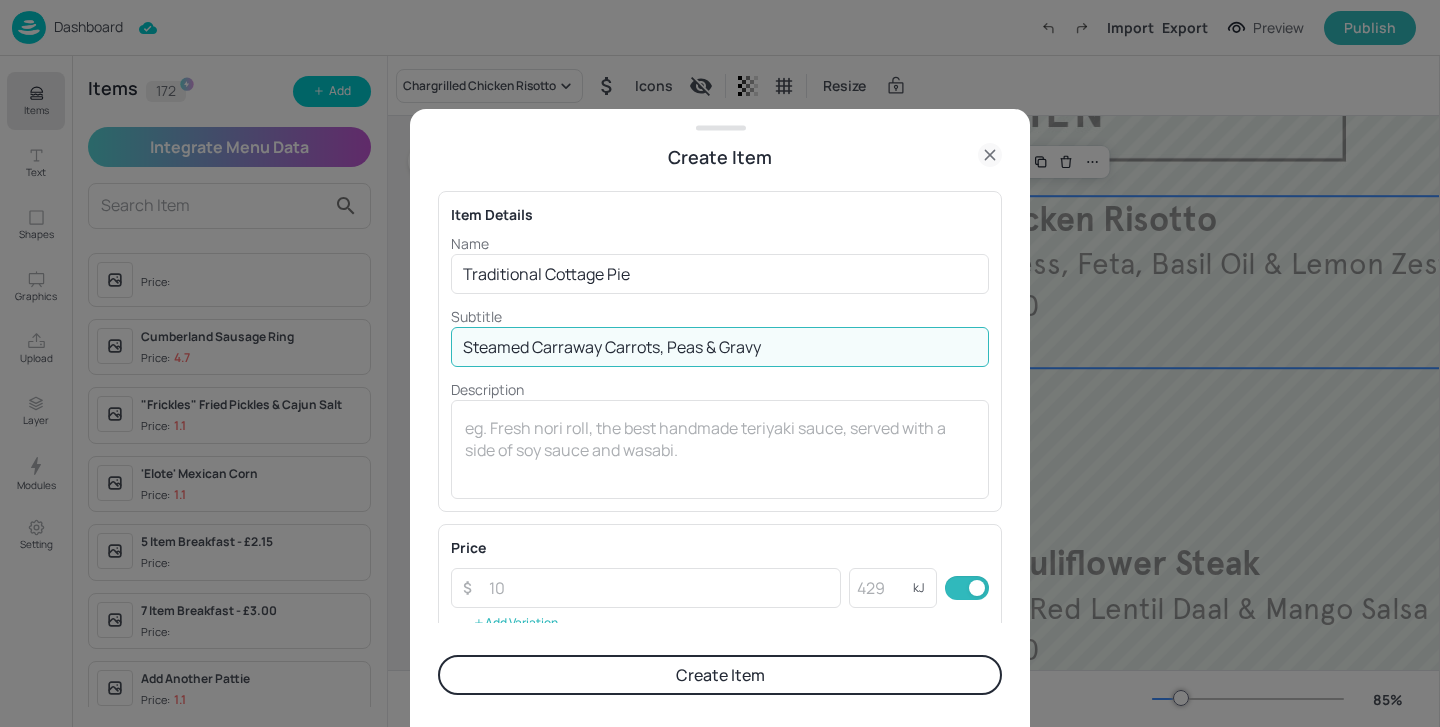 click on "Steamed Carraway Carrots, Peas & Gravy" at bounding box center [720, 347] 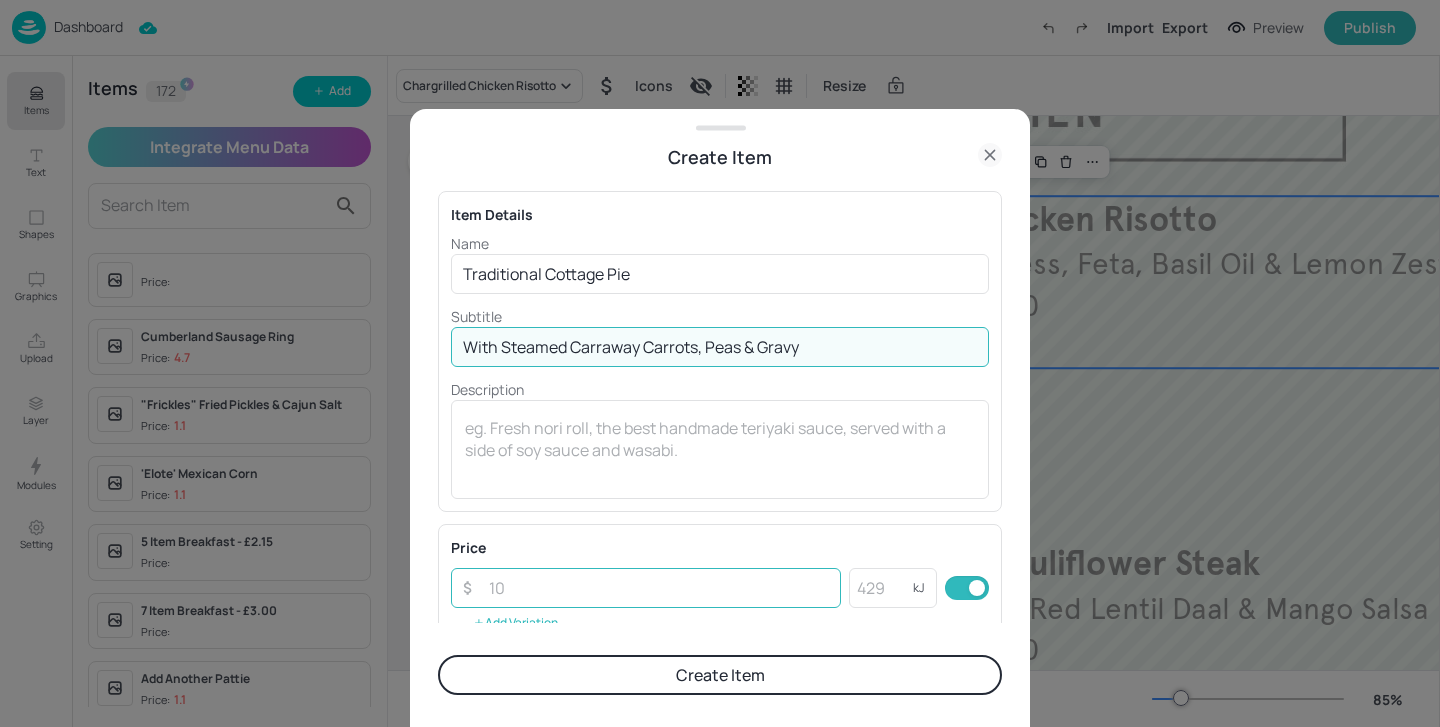 type on "With Steamed Carraway Carrots, Peas & Gravy" 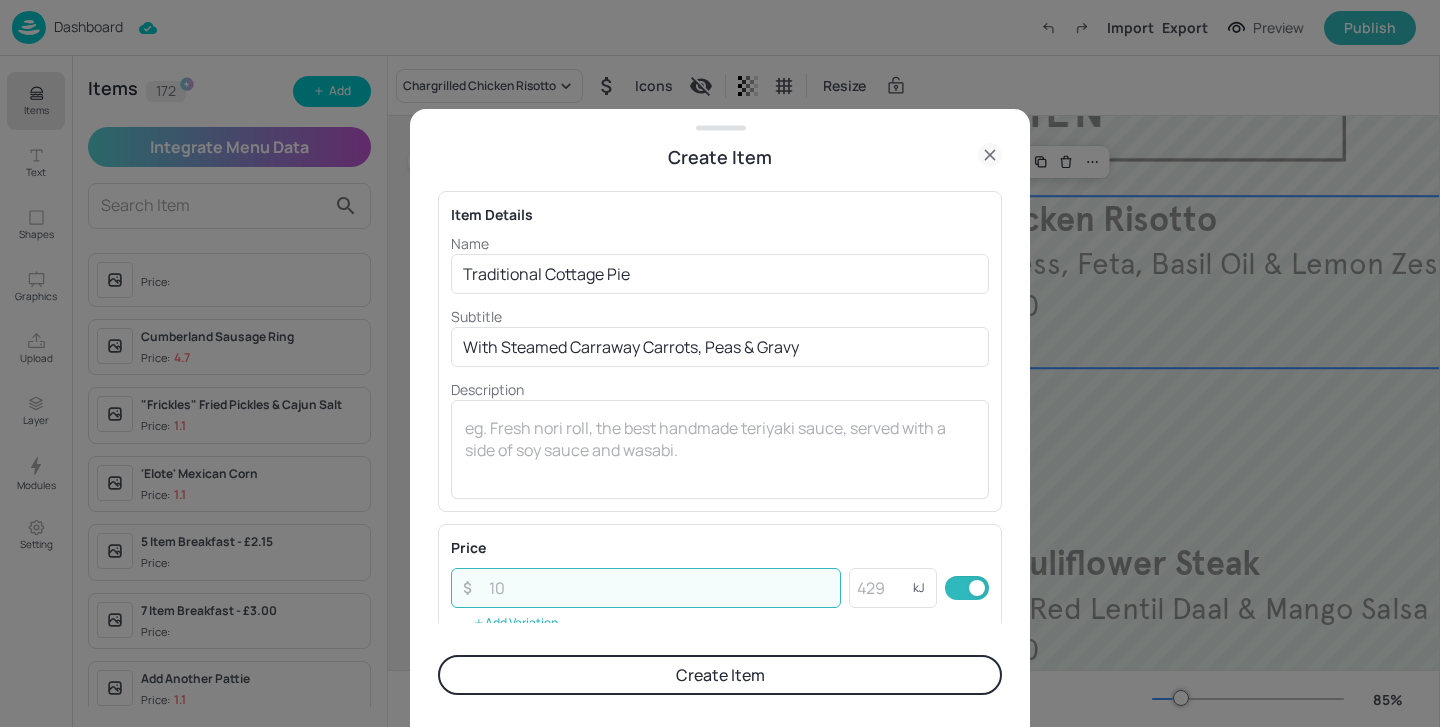 click at bounding box center (659, 588) 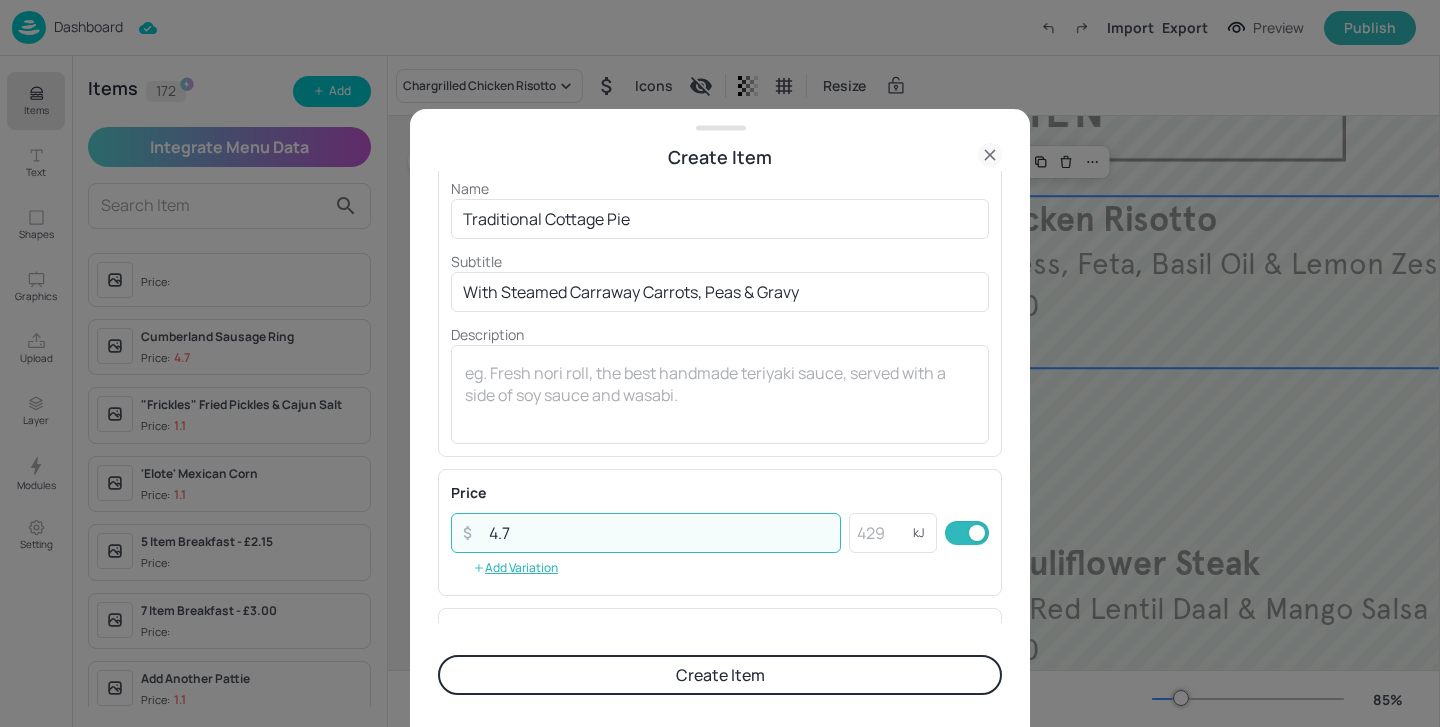 scroll, scrollTop: 124, scrollLeft: 0, axis: vertical 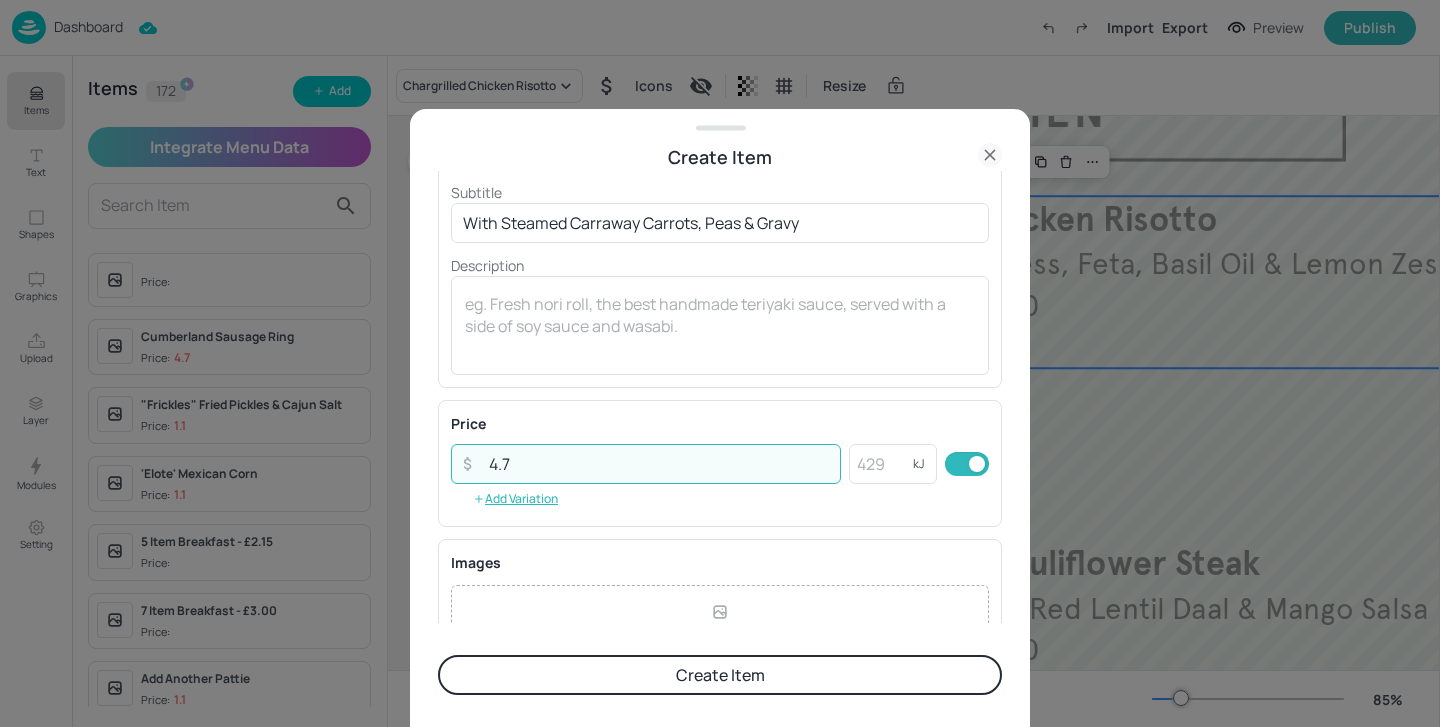 type on "4.7" 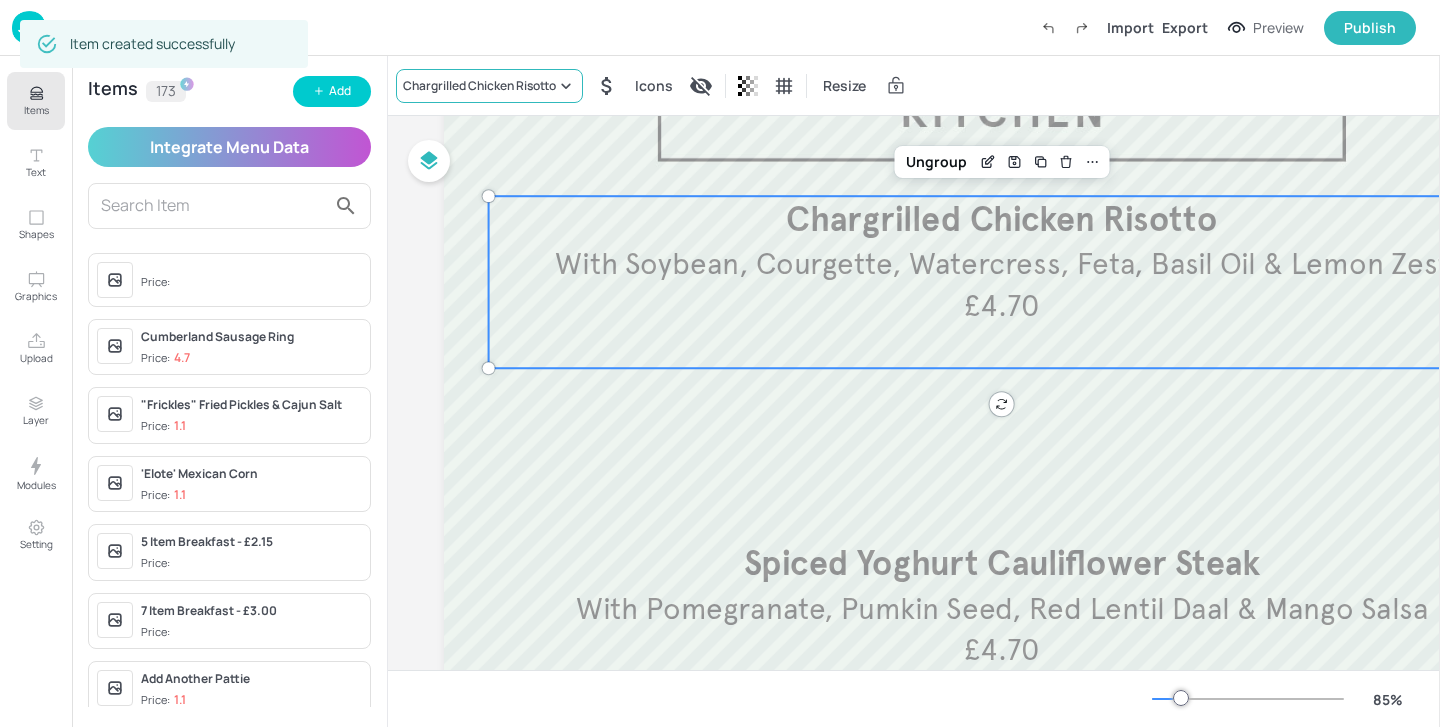 click on "Chargrilled Chicken Risotto" at bounding box center [479, 86] 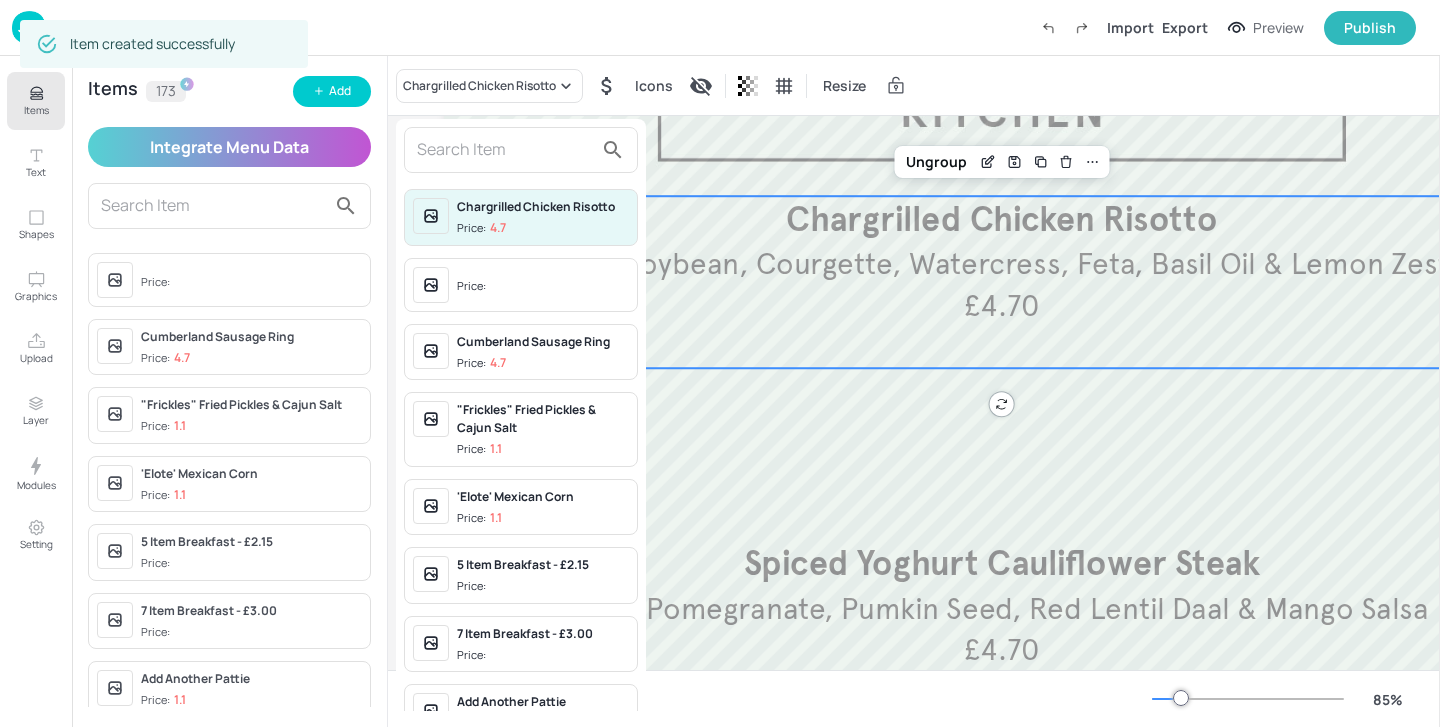 click at bounding box center (505, 150) 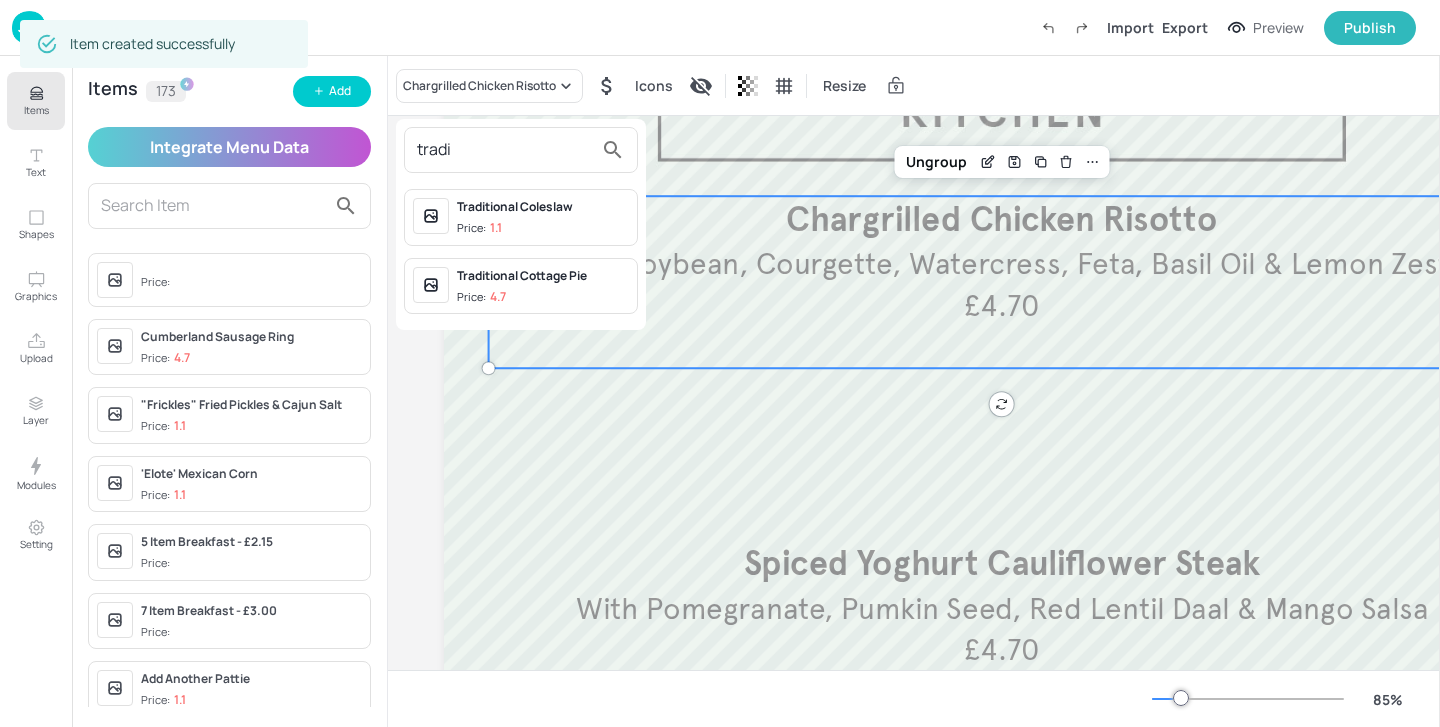 type on "tradi" 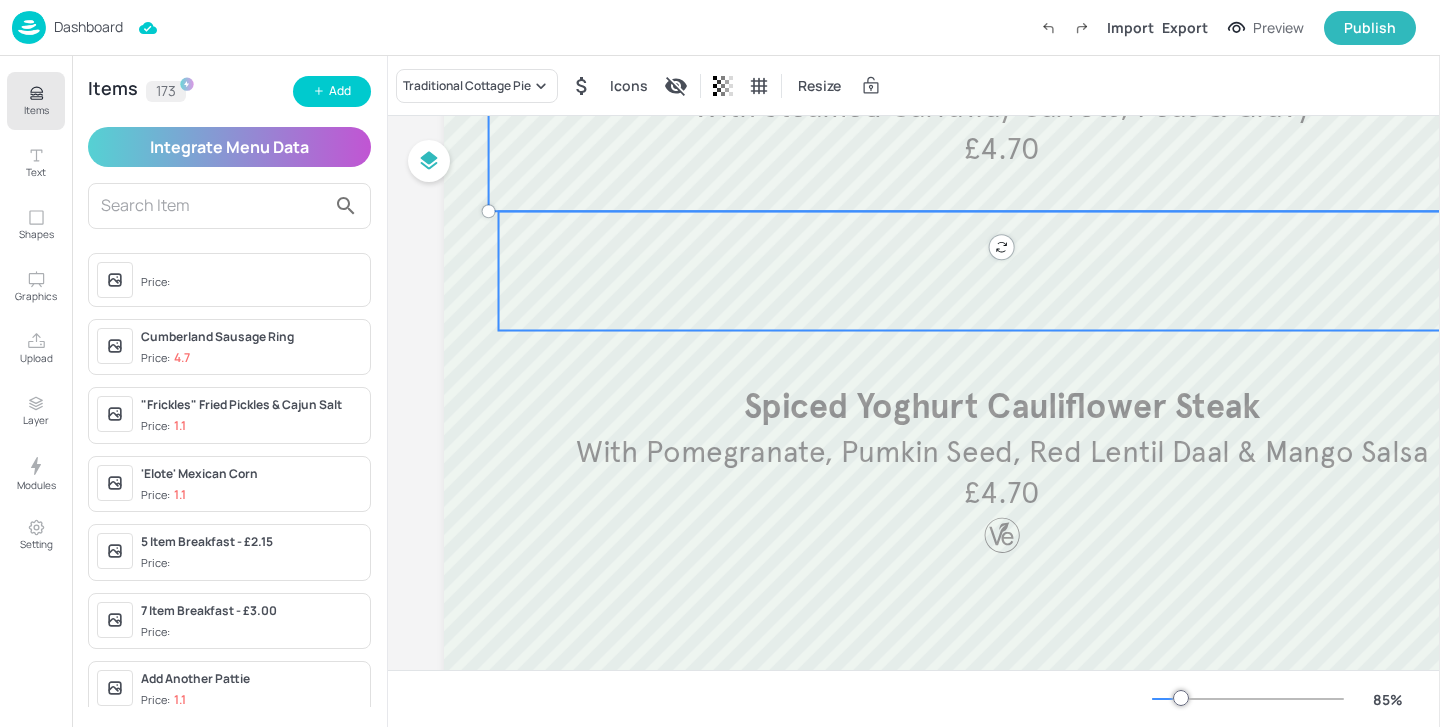 scroll, scrollTop: 341, scrollLeft: 0, axis: vertical 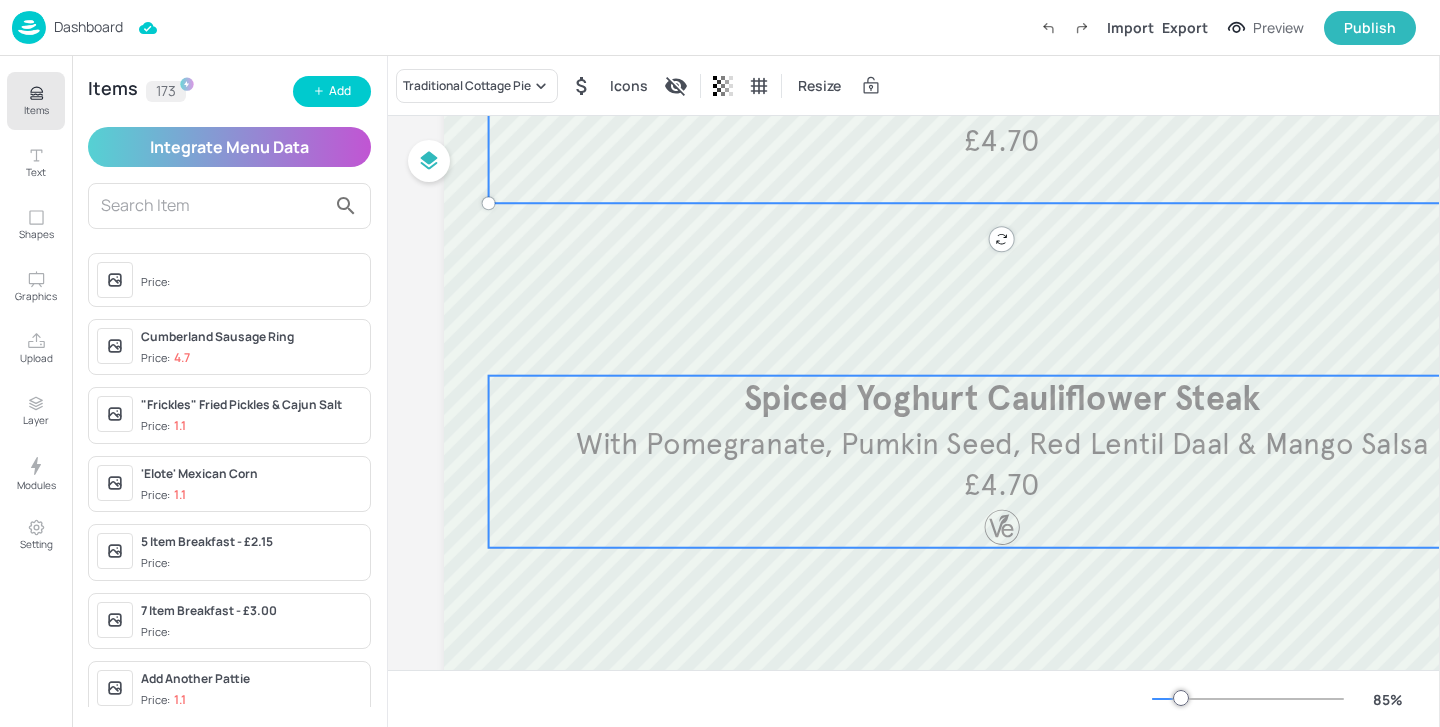 click on "Spiced Yoghurt Cauliflower Steak" at bounding box center [1002, 400] 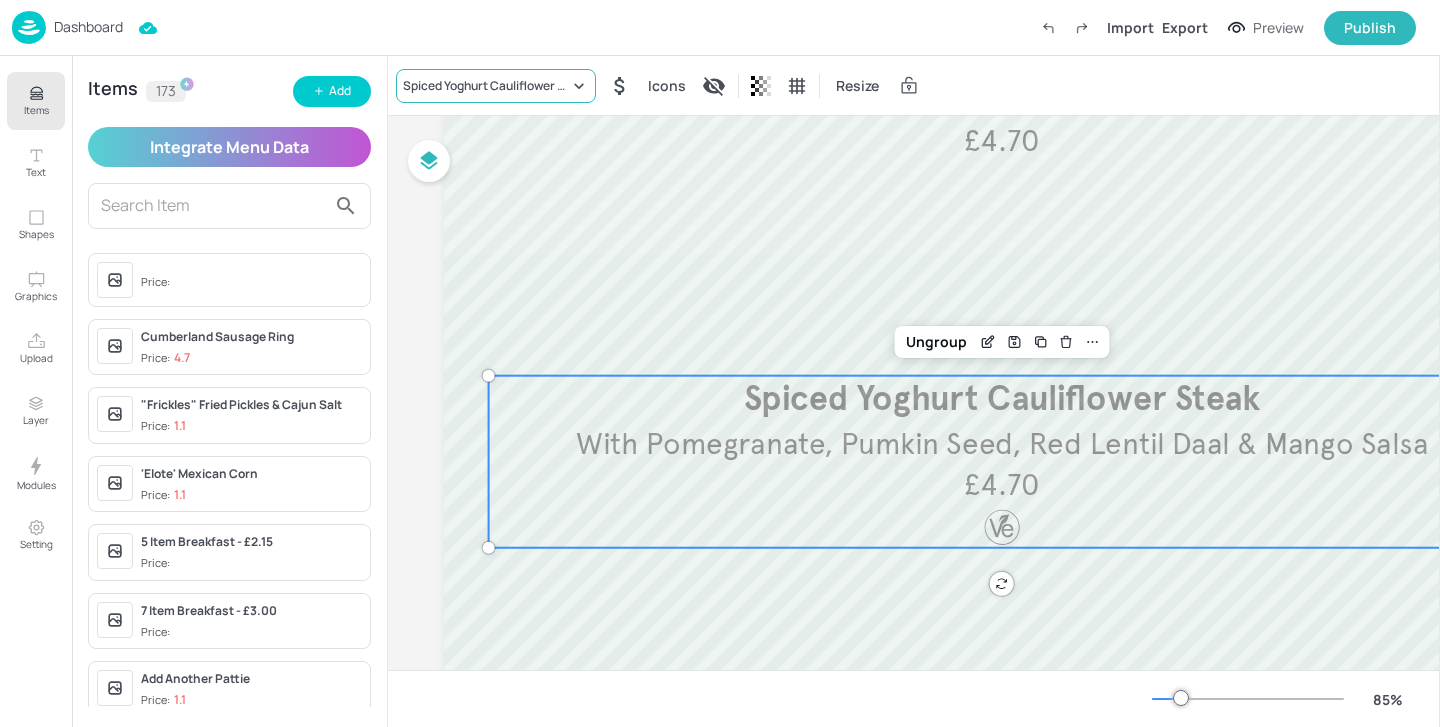 click on "Spiced Yoghurt Cauliflower Steak" at bounding box center (486, 86) 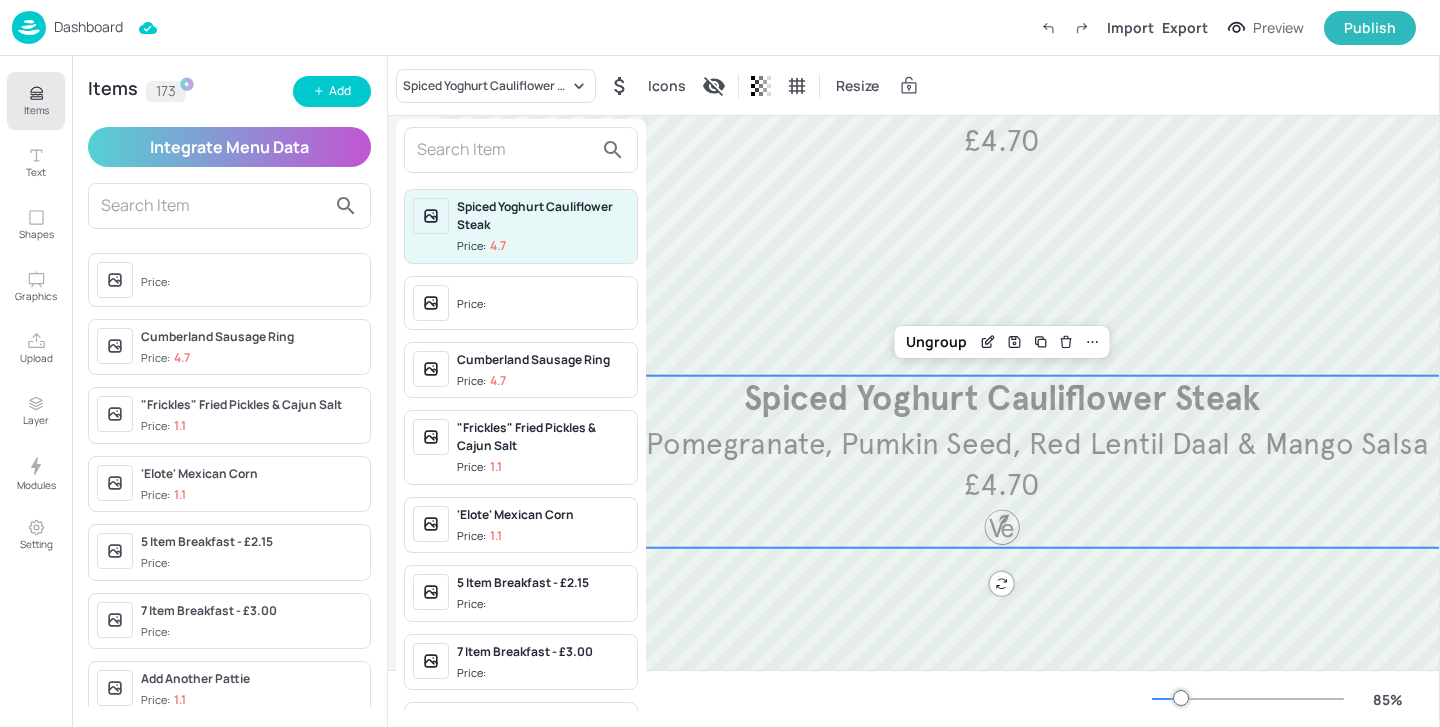 click at bounding box center [505, 150] 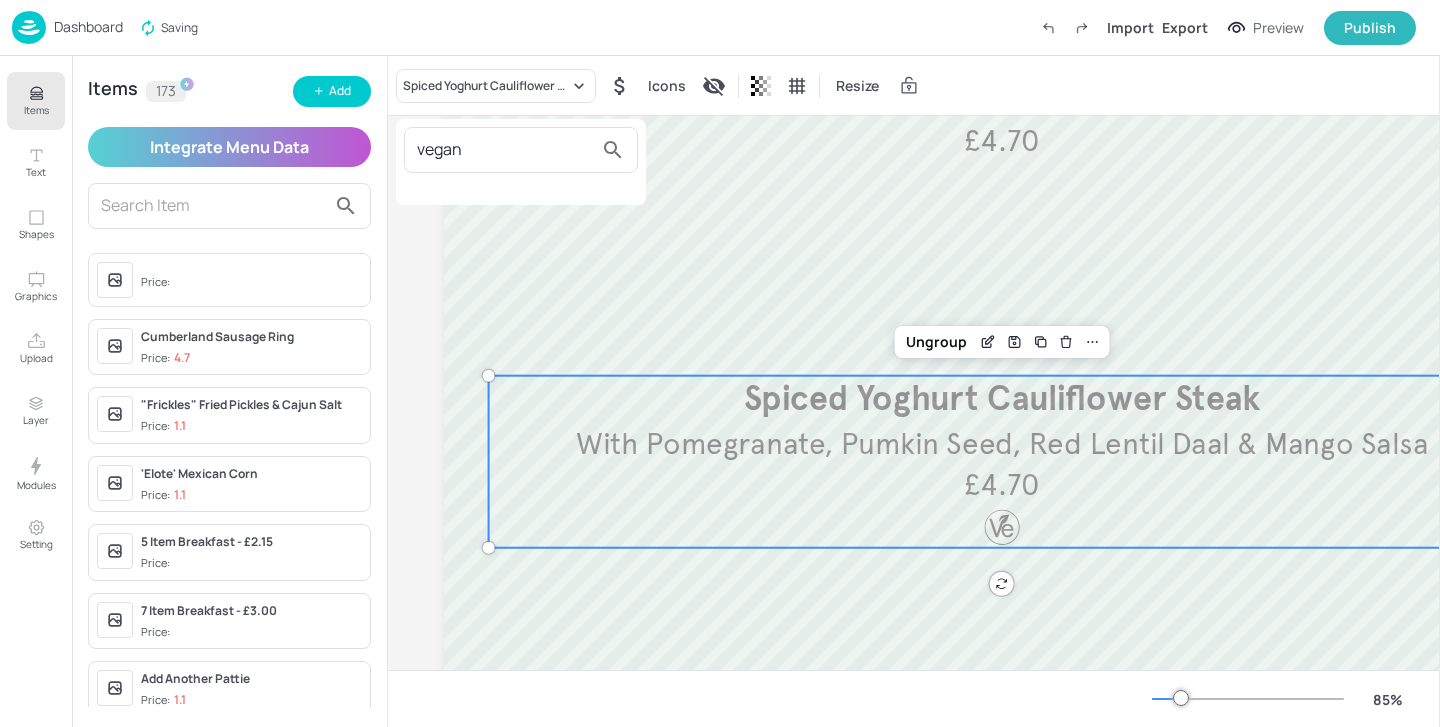type on "vegan" 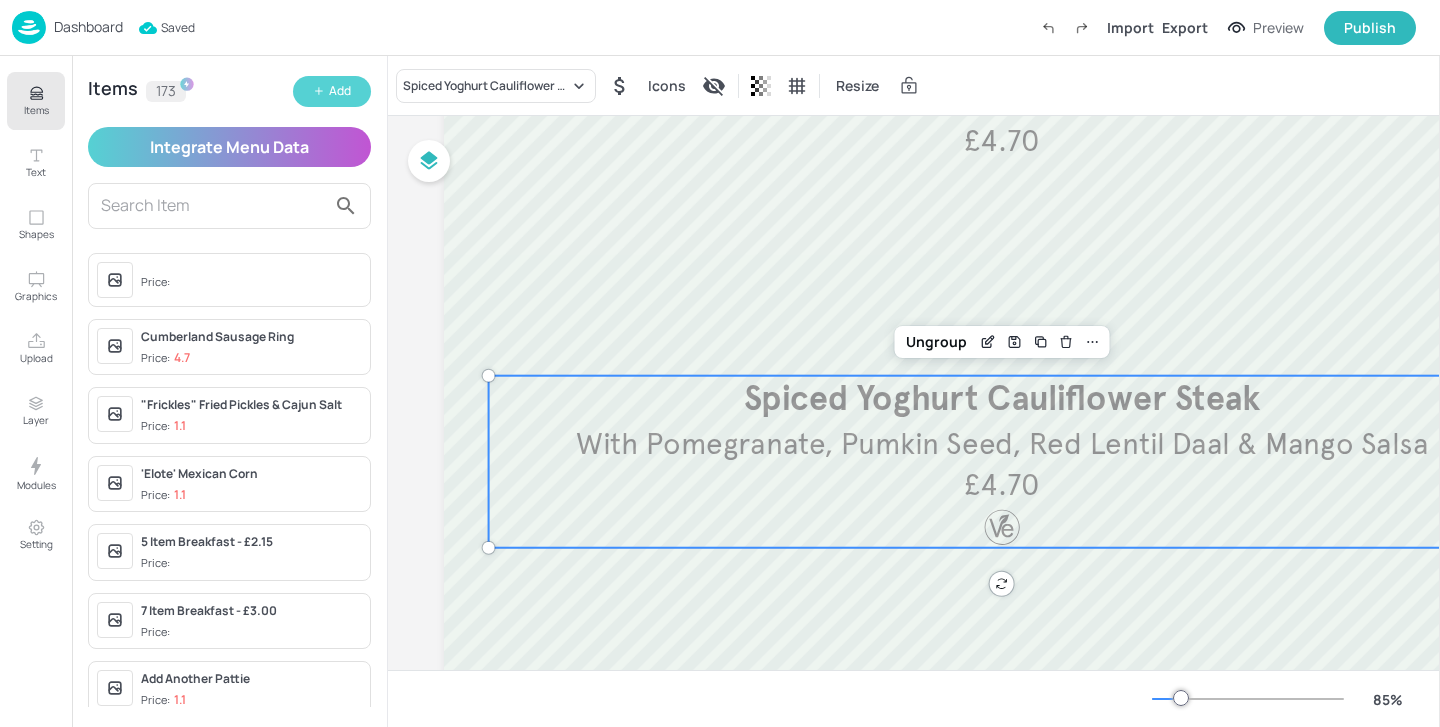 click on "Add" at bounding box center [340, 91] 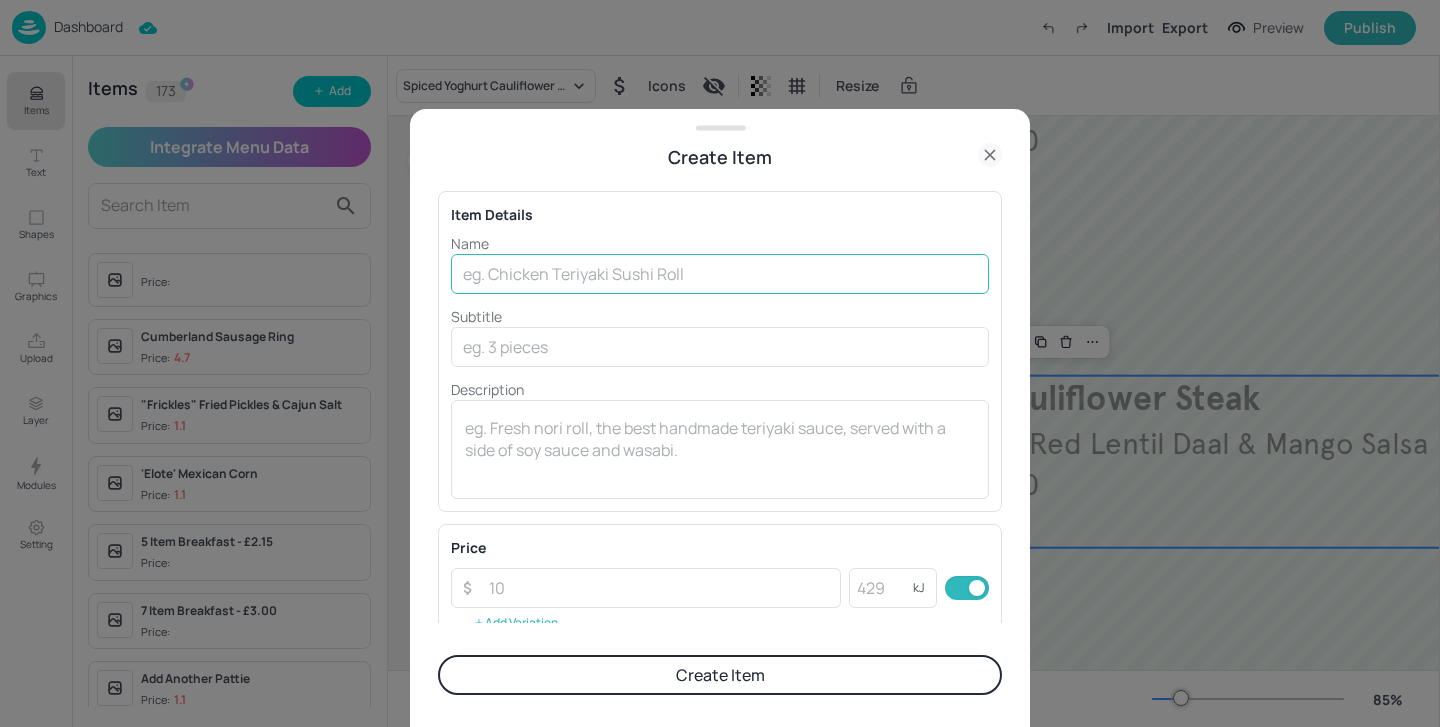 click at bounding box center (720, 274) 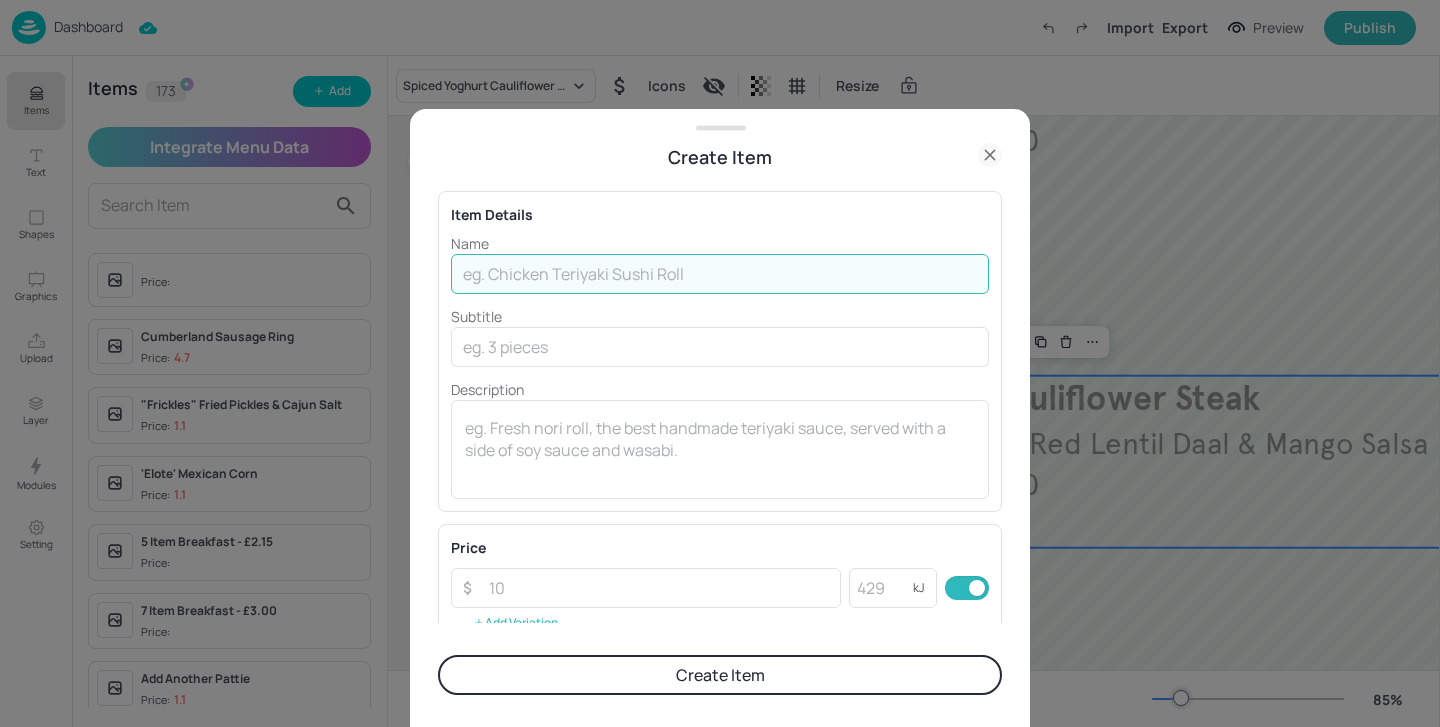 paste on "Traditional Cottage Pie, Steamed Carraway Carrots, Peas & Gravy £4.70 Vegan Buddha Bowl,  Soya Tofu, Brown Rice, Radish, Chickpeas, Sauerkraut & Turmeric Tahini Dressing (VE) £4.70" 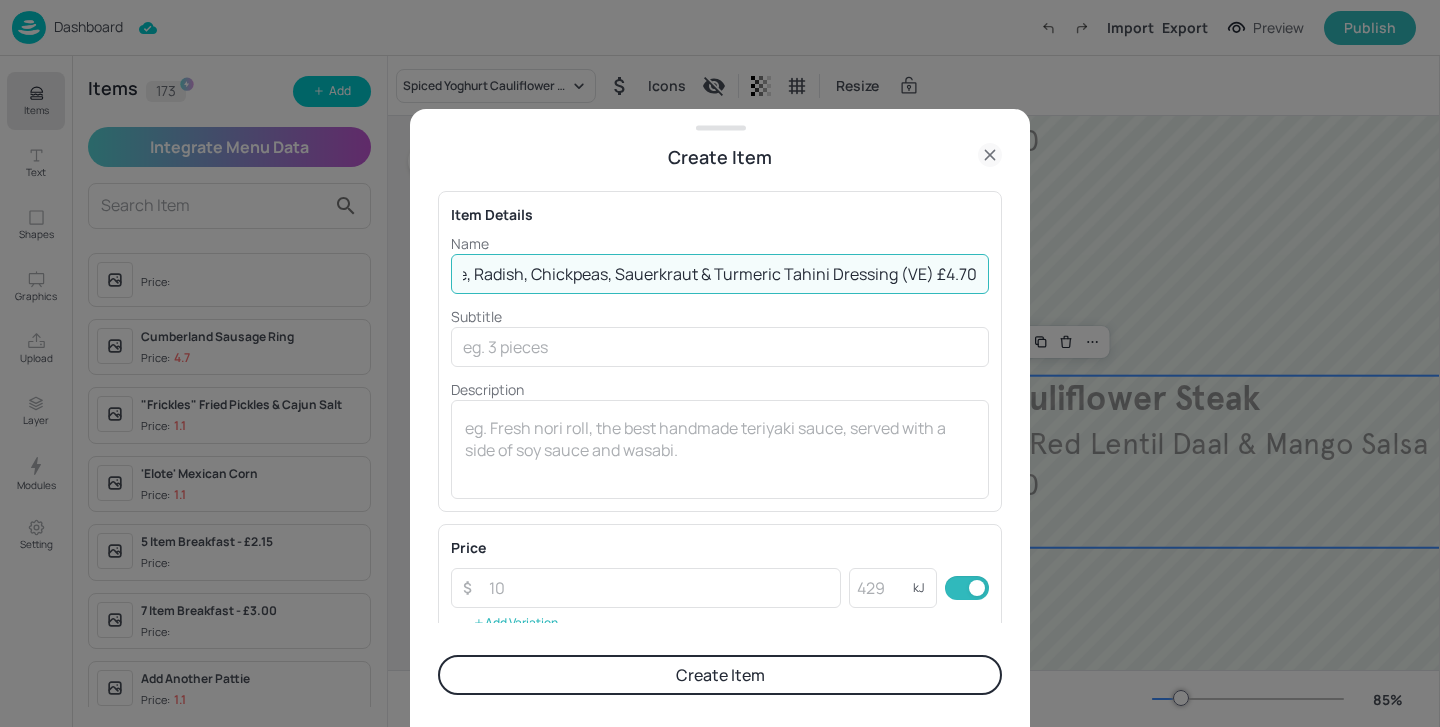 paste on "Traditional Cottage Pie, Steamed Carraway Carrots, Peas & Gravy £4.70 Vegan Buddha Bowl,  Soya Tofu, Brown Rice, Radish, Chickpeas, Sauerkraut & Turmeric Tahini Dressing (VE) £4.70" 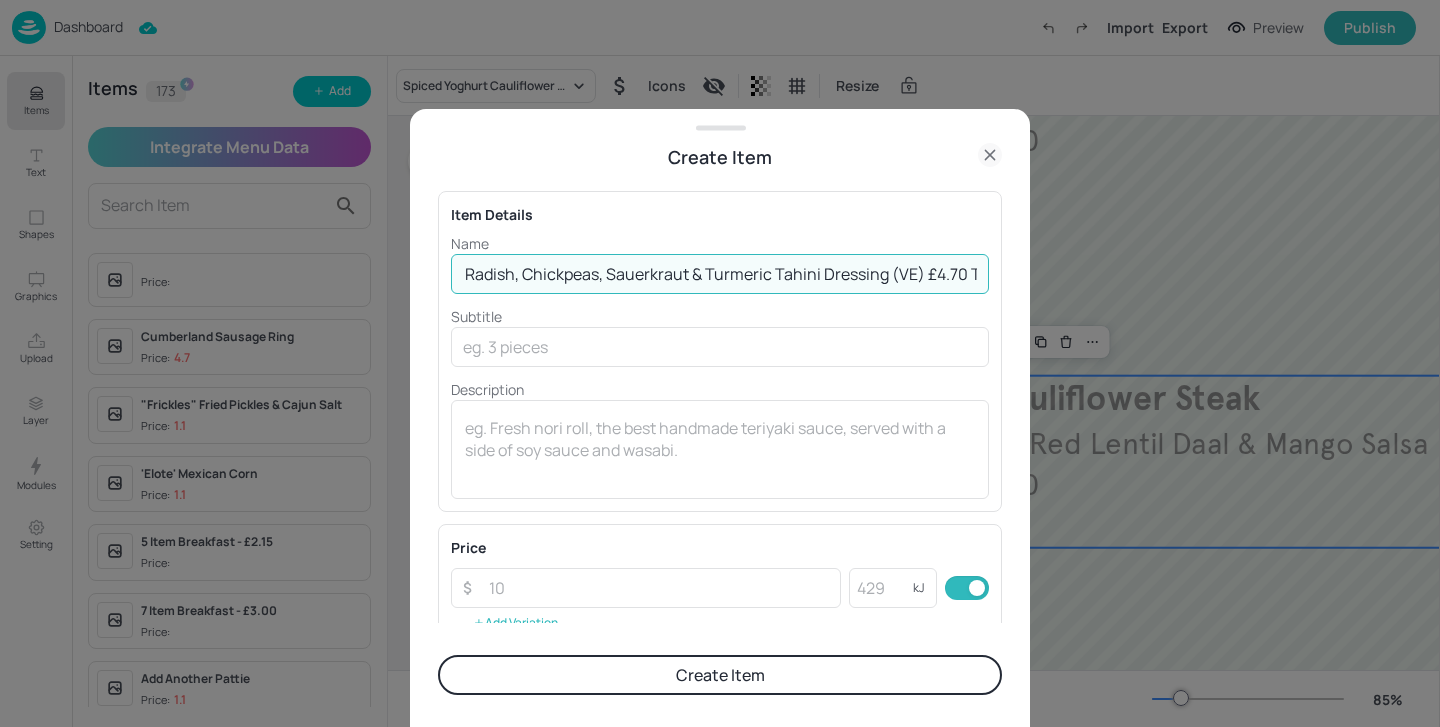 scroll, scrollTop: 0, scrollLeft: 2186, axis: horizontal 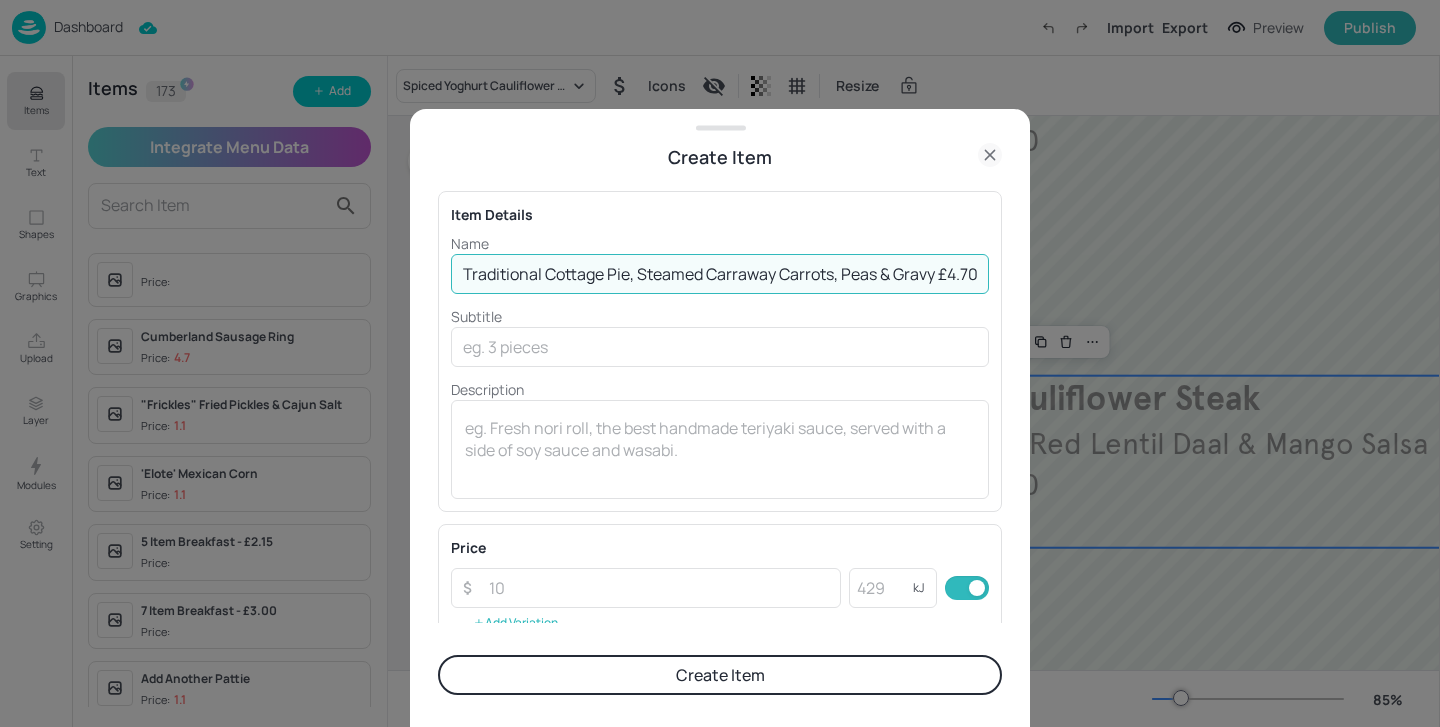 drag, startPoint x: 968, startPoint y: 274, endPoint x: 14, endPoint y: 164, distance: 960.3208 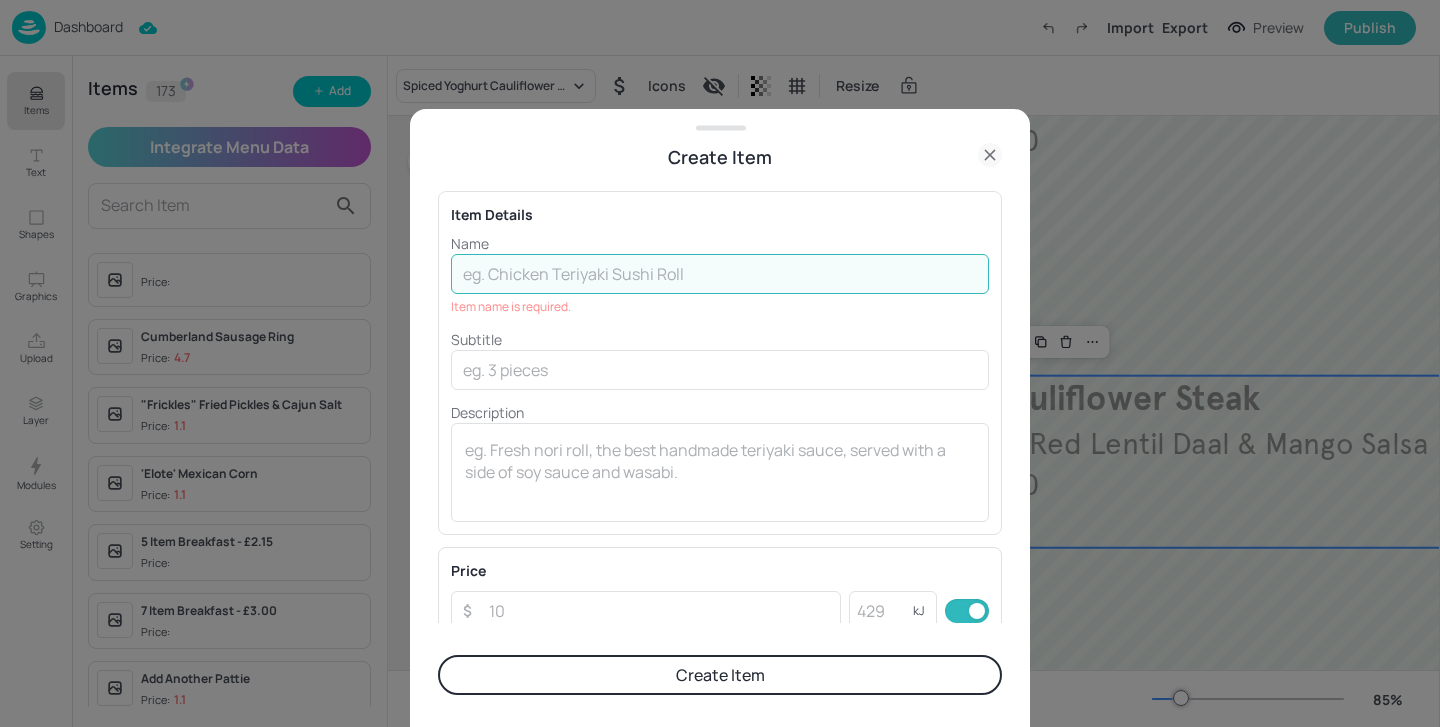 click at bounding box center (720, 274) 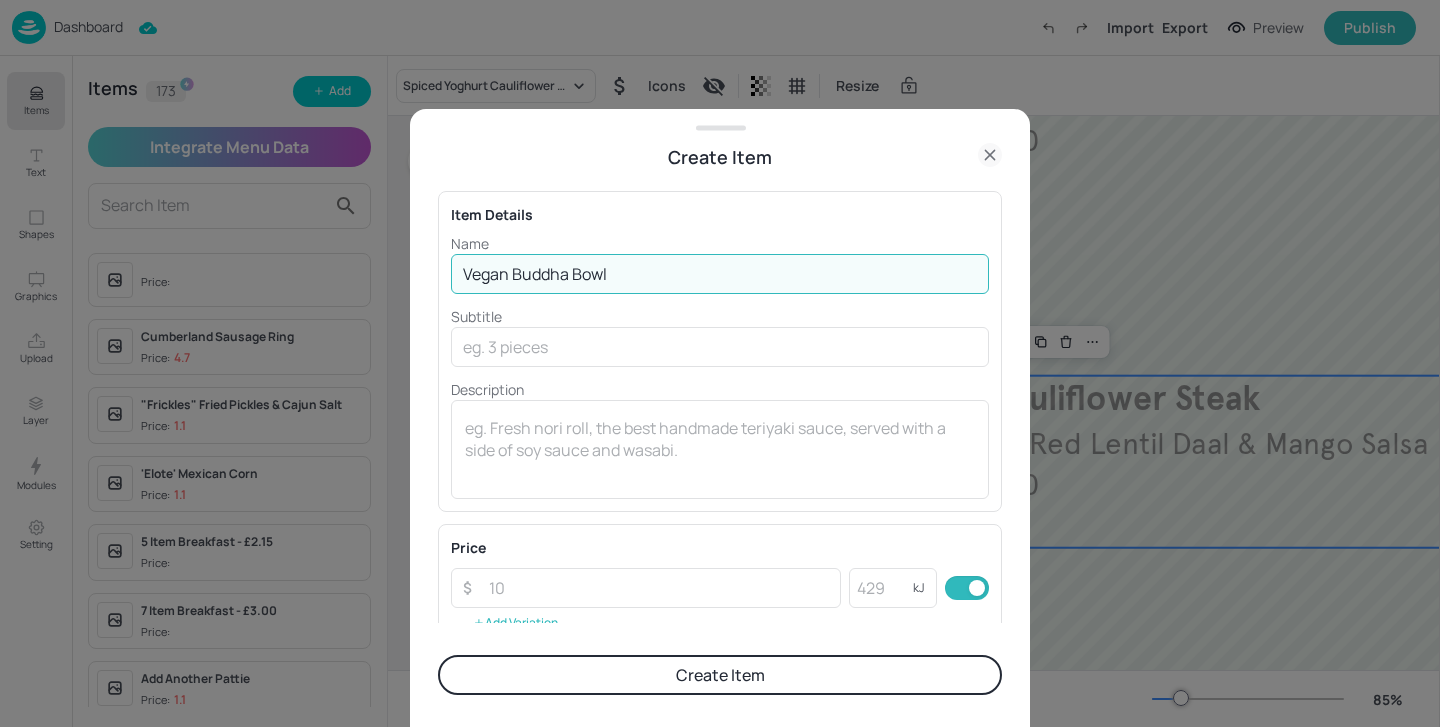 type on "Vegan Buddha Bowl" 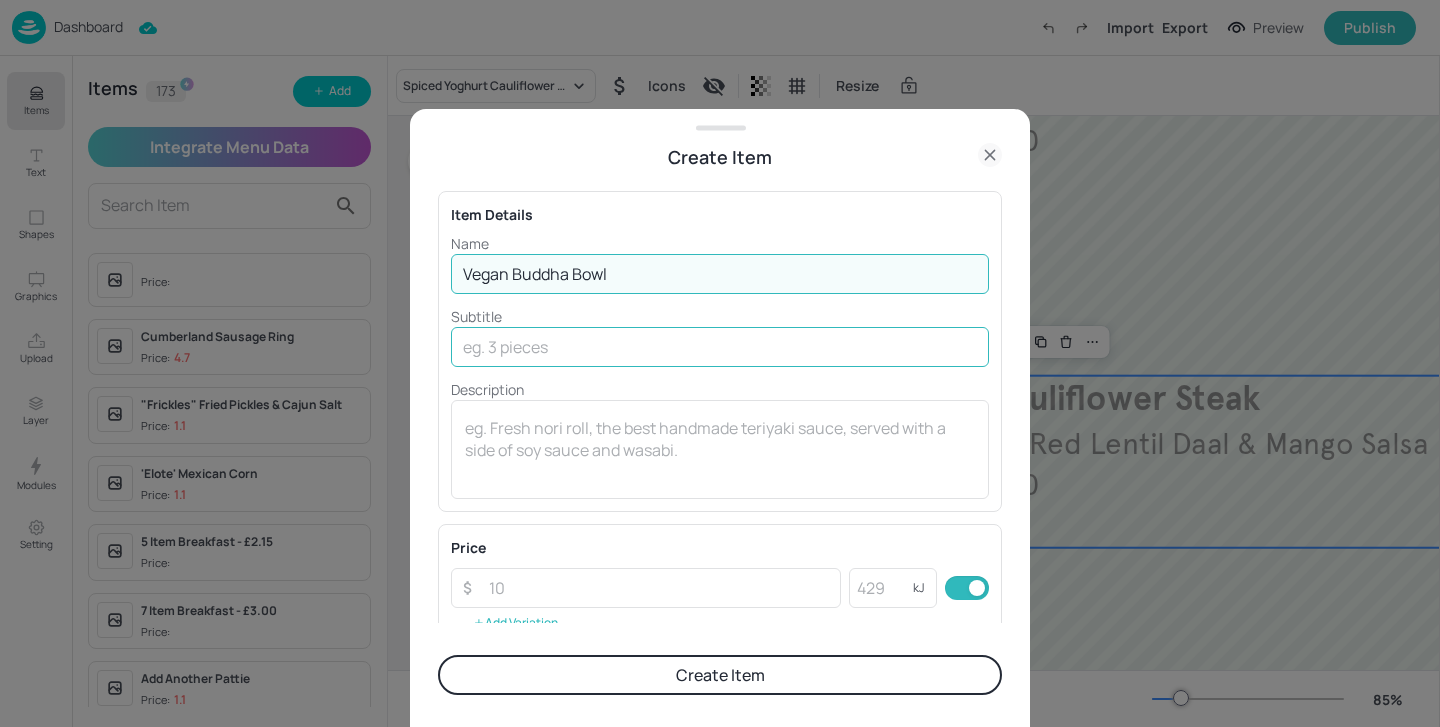 click at bounding box center [720, 347] 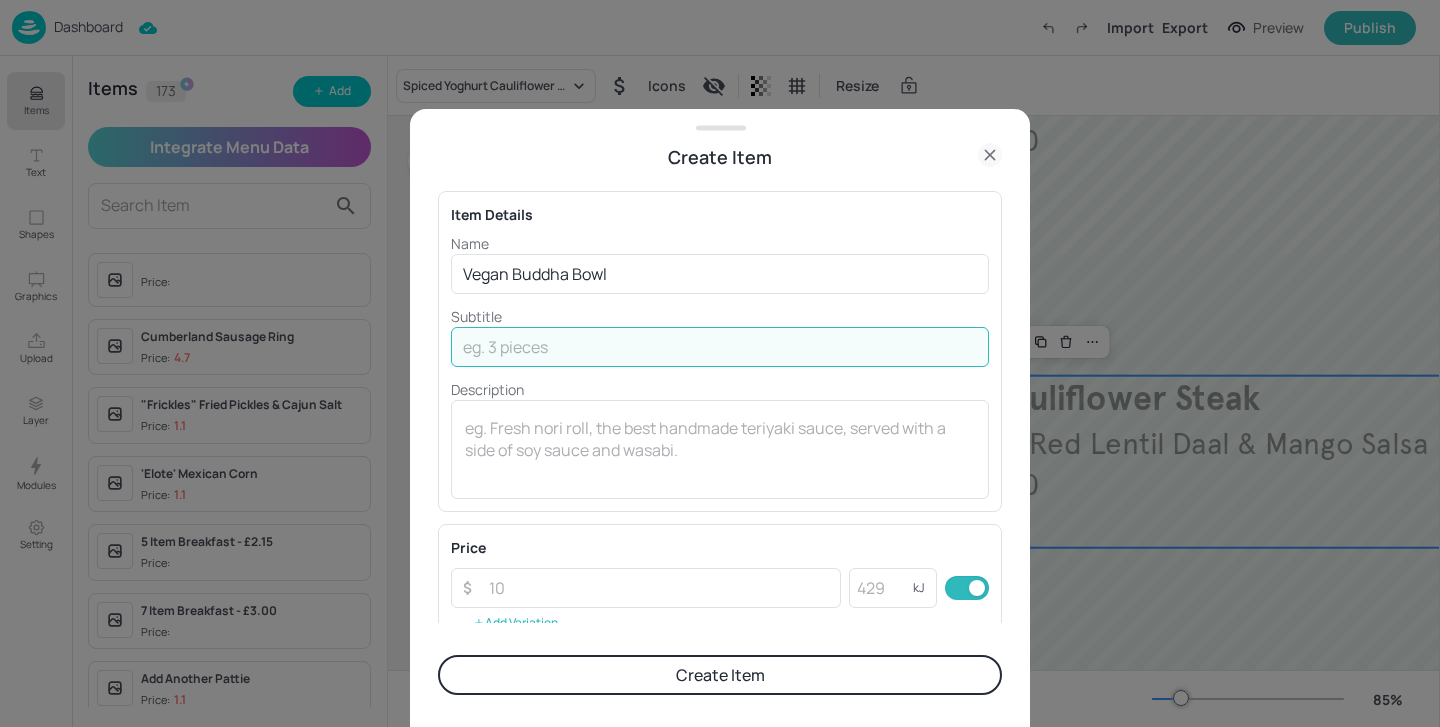click at bounding box center (720, 347) 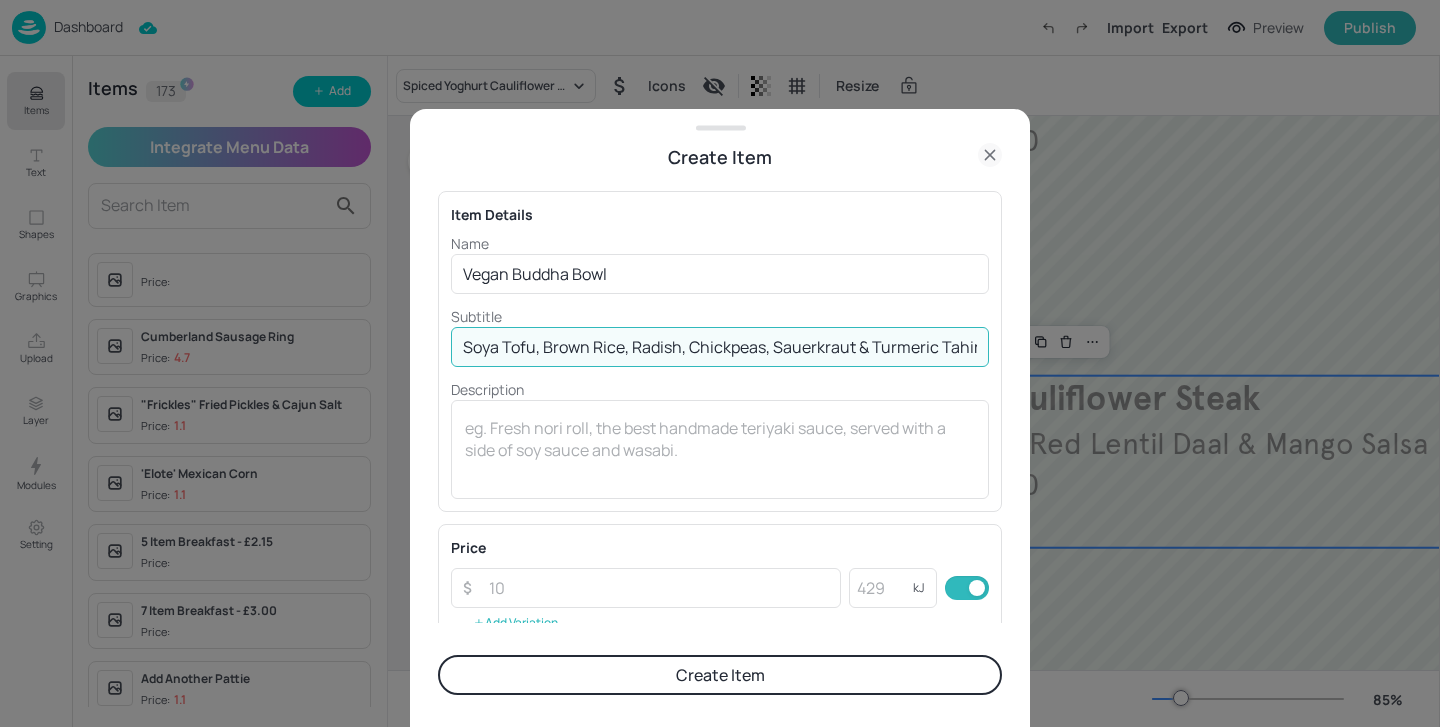 scroll, scrollTop: 0, scrollLeft: 84, axis: horizontal 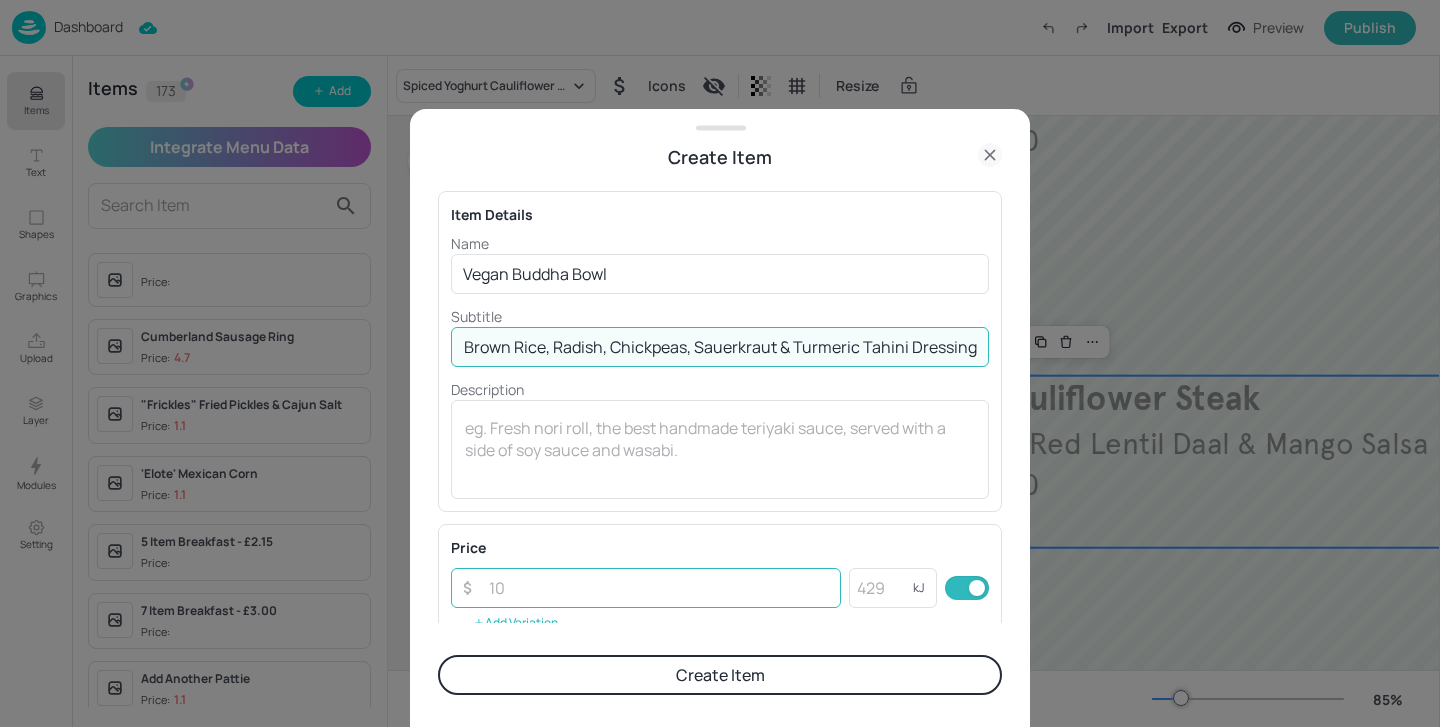 type on "Soya Tofu, Brown Rice, Radish, Chickpeas, Sauerkraut & Turmeric Tahini Dressing" 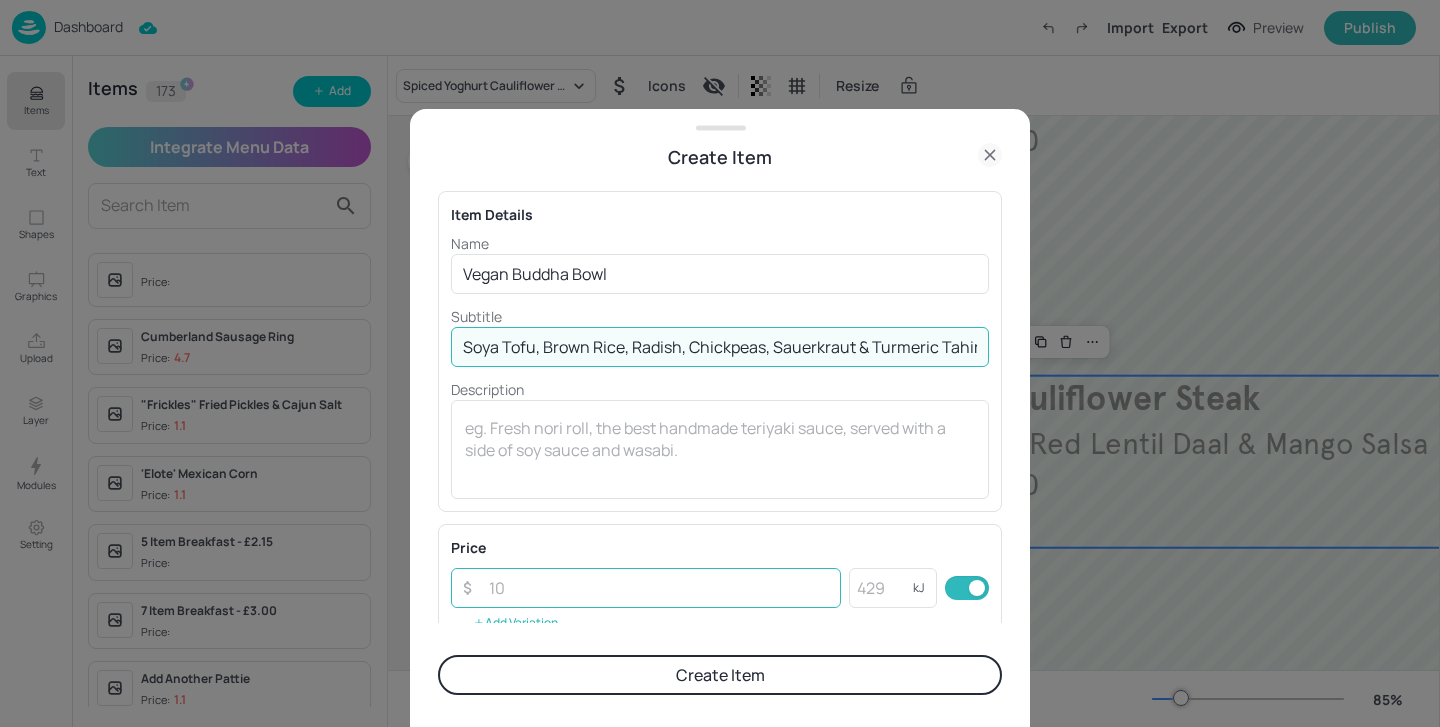 click at bounding box center (659, 588) 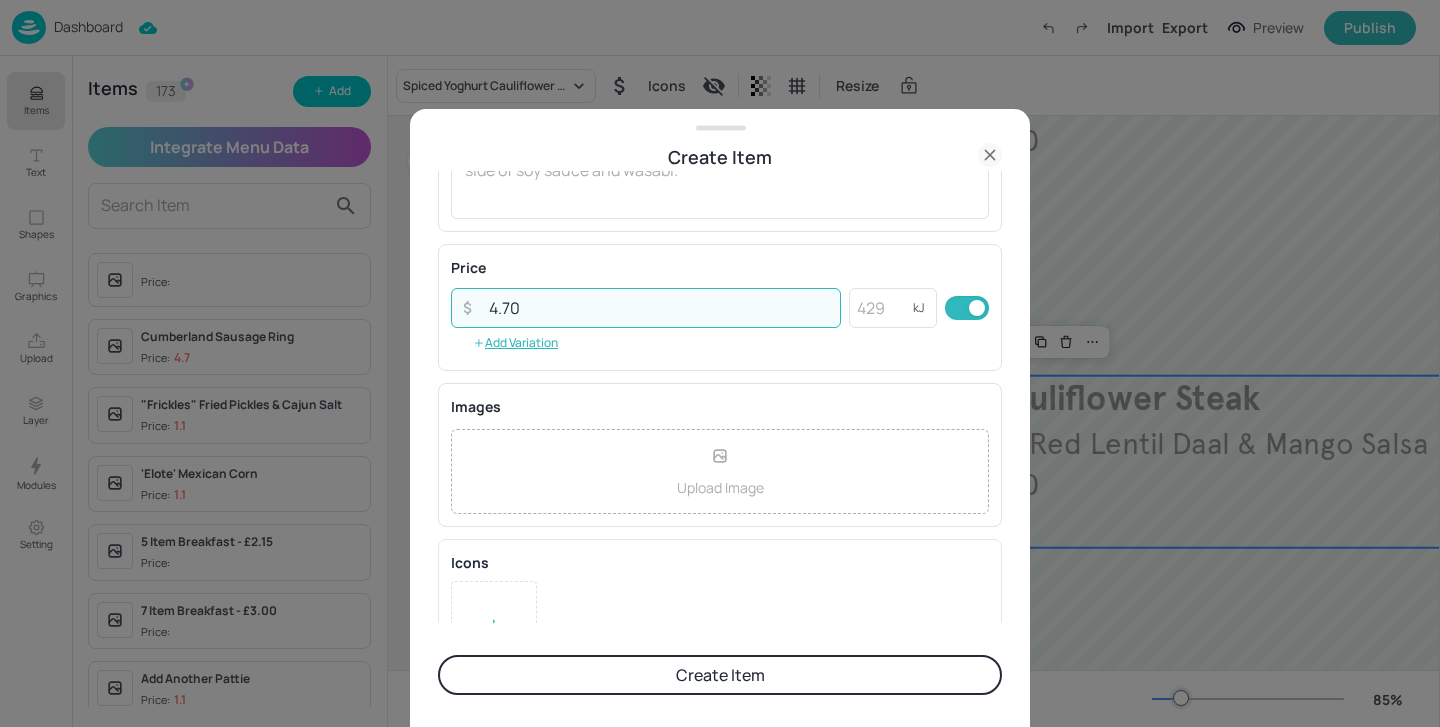 scroll, scrollTop: 341, scrollLeft: 0, axis: vertical 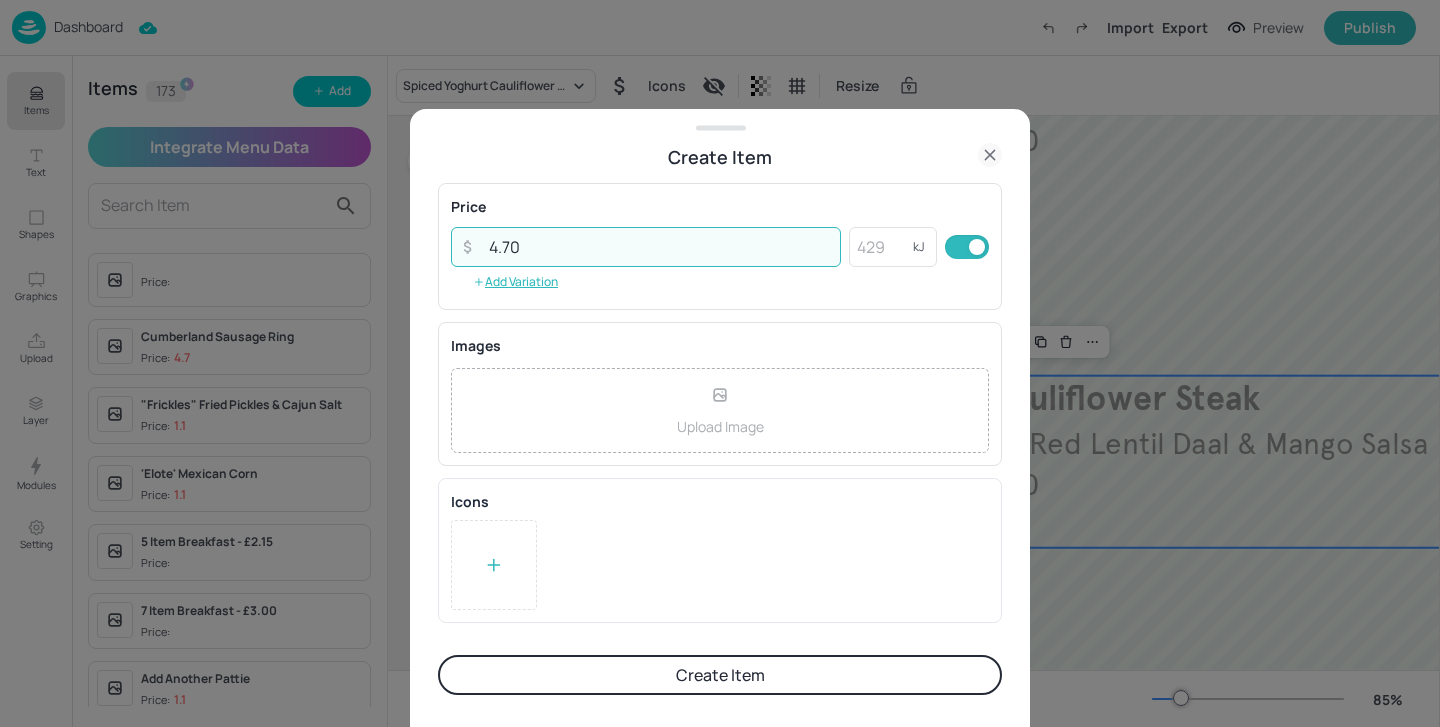 type on "4.70" 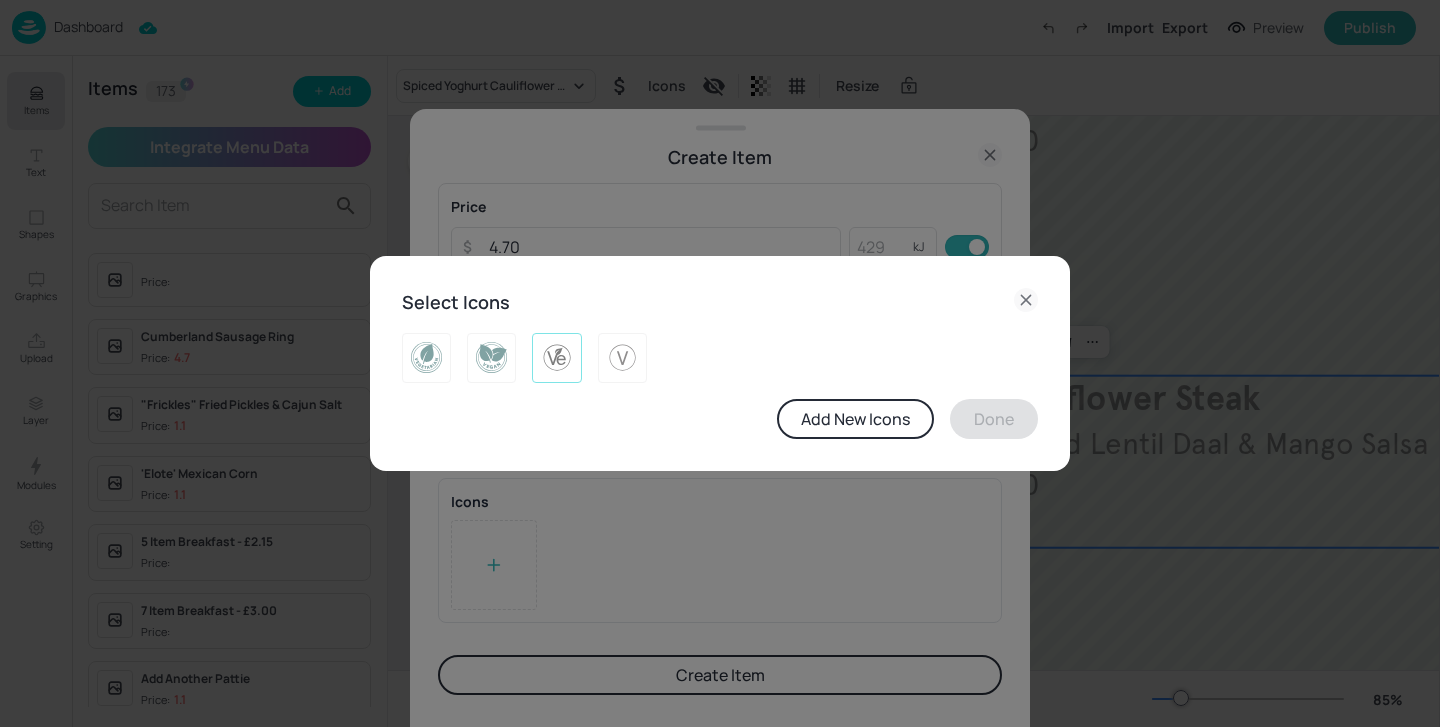 click at bounding box center (556, 358) 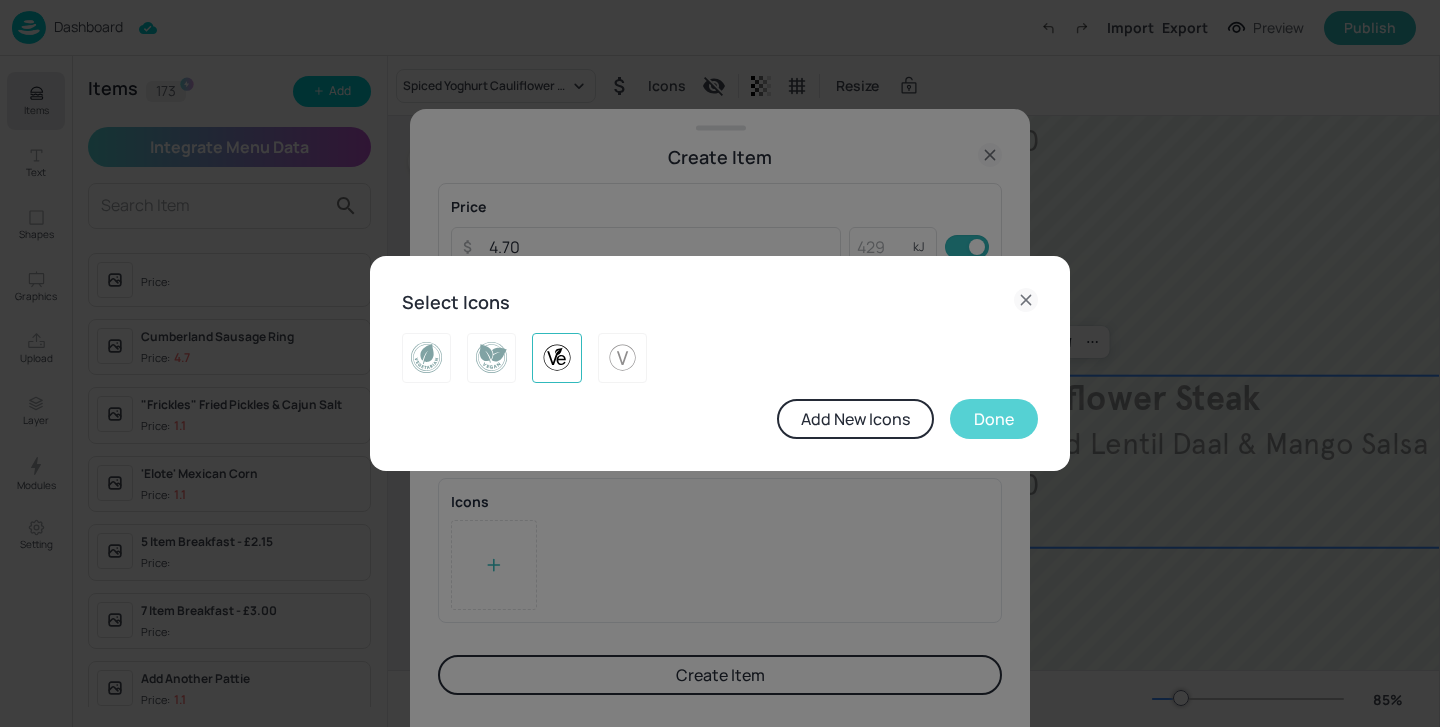 click on "Done" at bounding box center [994, 419] 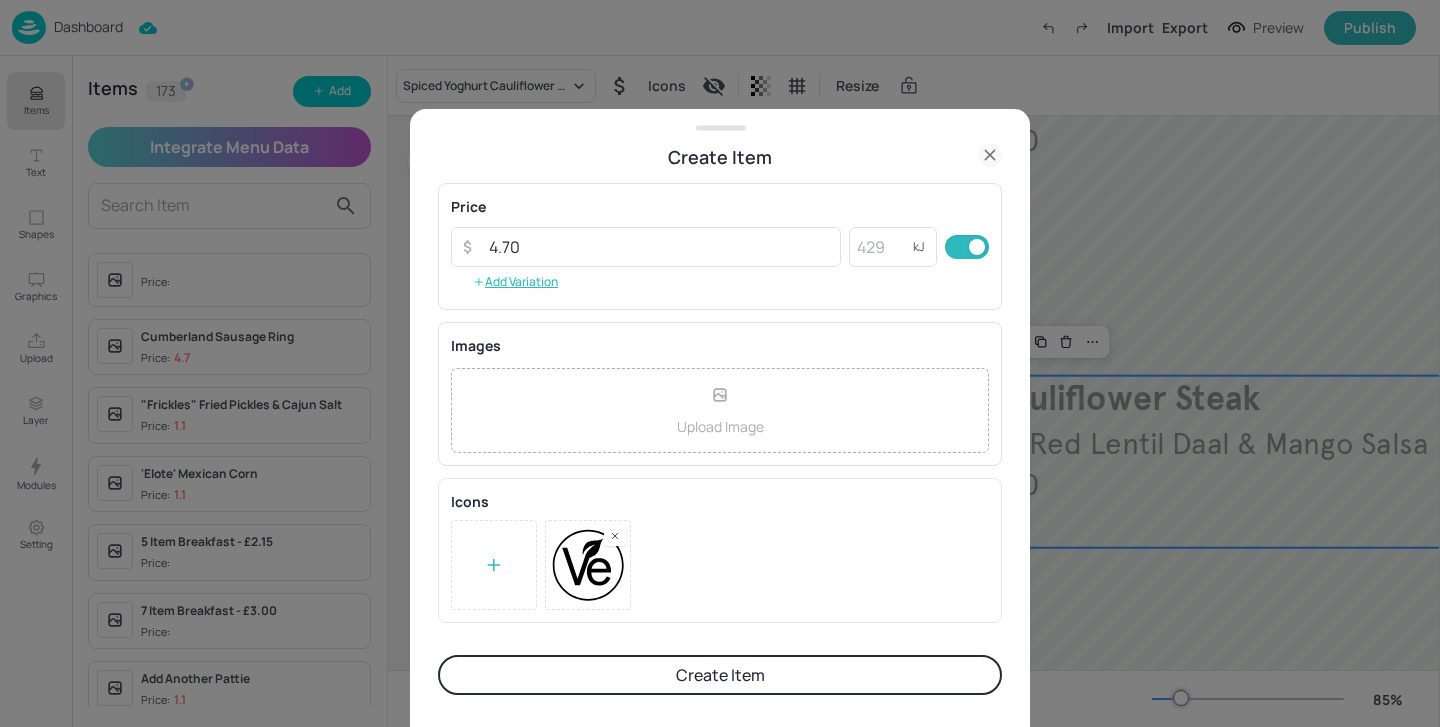click on "Create Item" at bounding box center [720, 675] 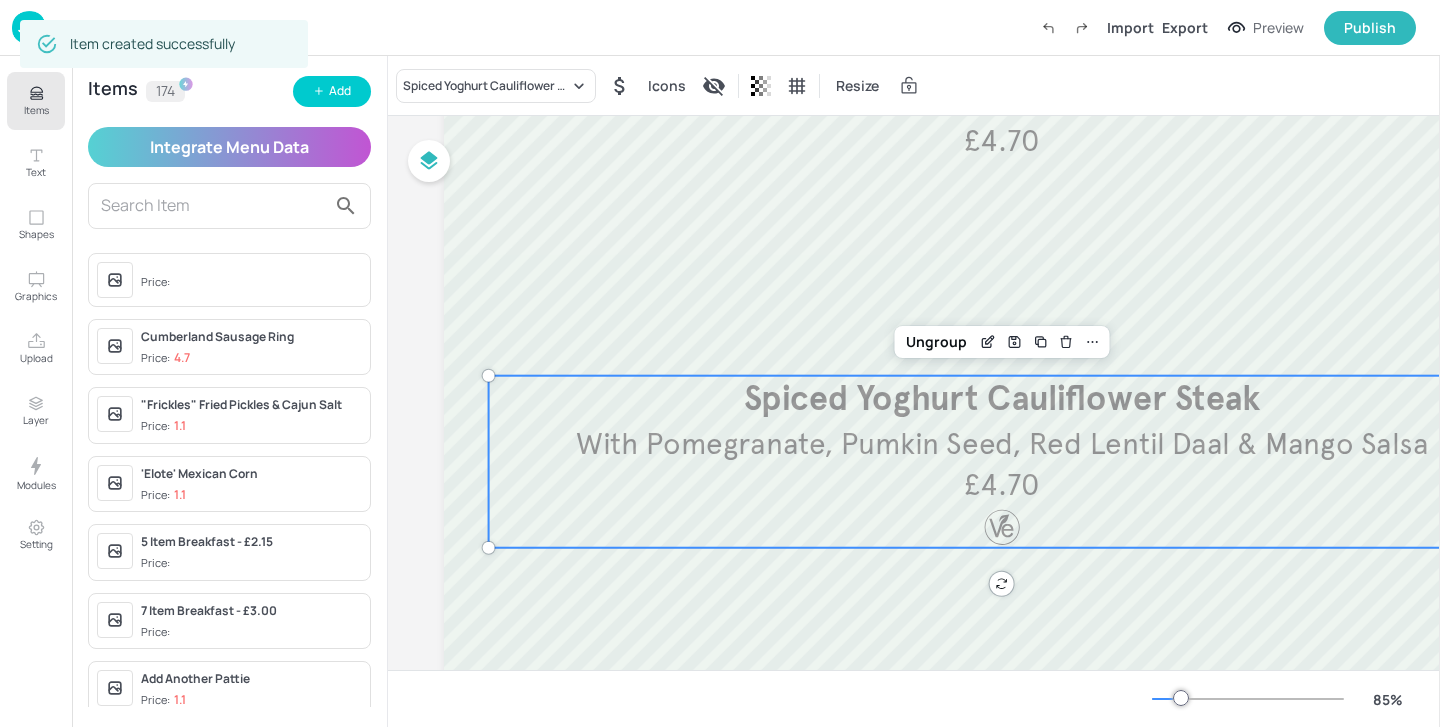 scroll, scrollTop: 341, scrollLeft: 0, axis: vertical 